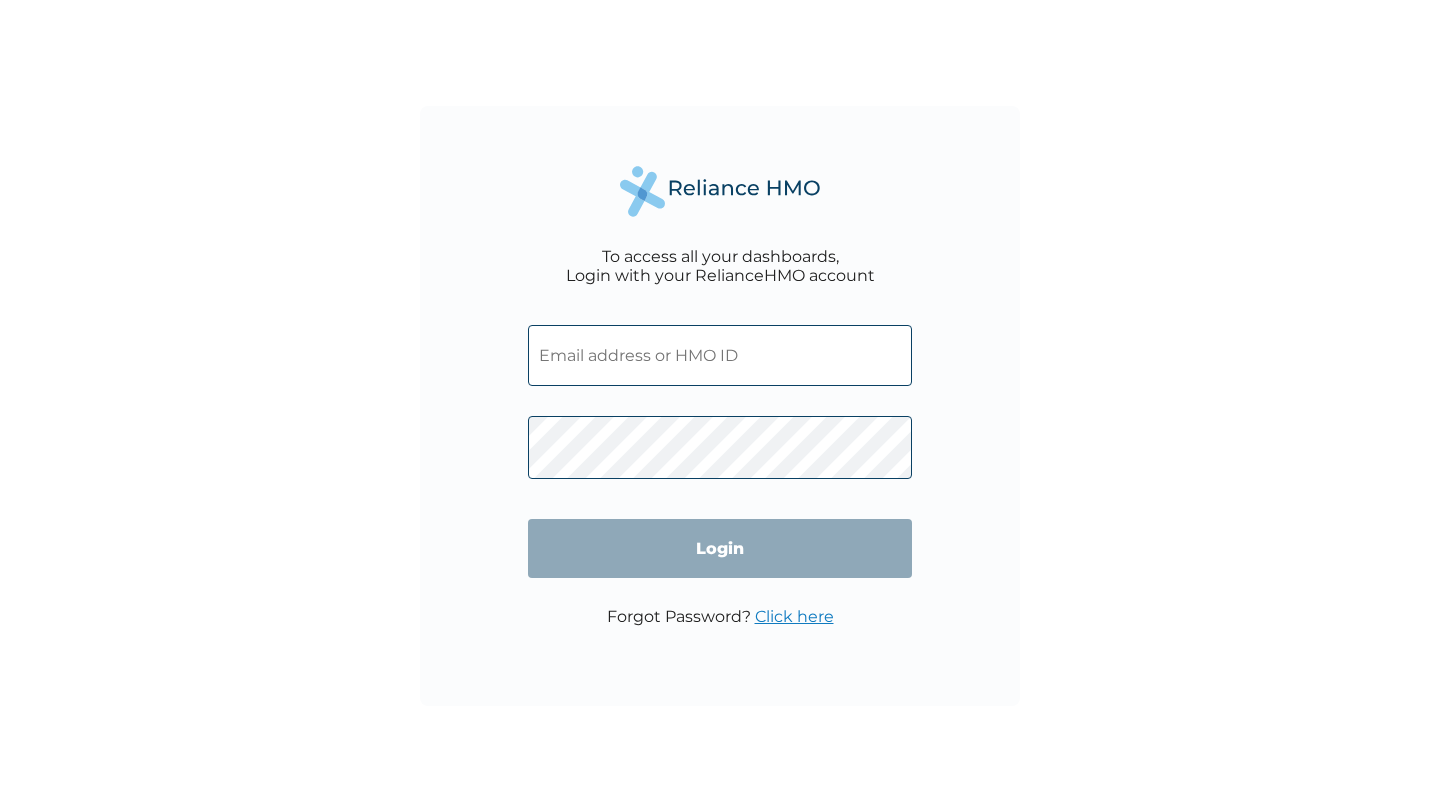 scroll, scrollTop: 0, scrollLeft: 0, axis: both 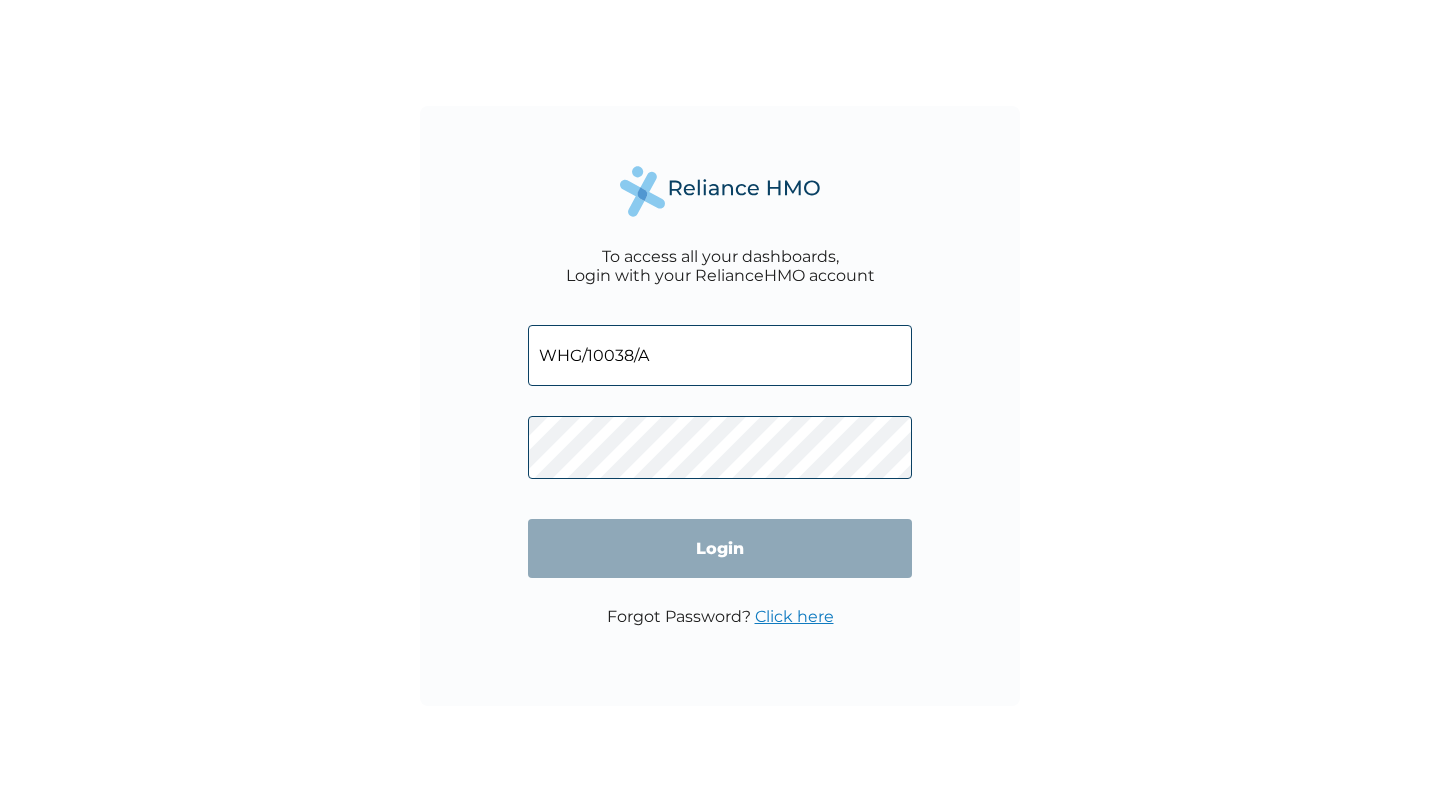 click on "WHG/10038/A" at bounding box center [720, 355] 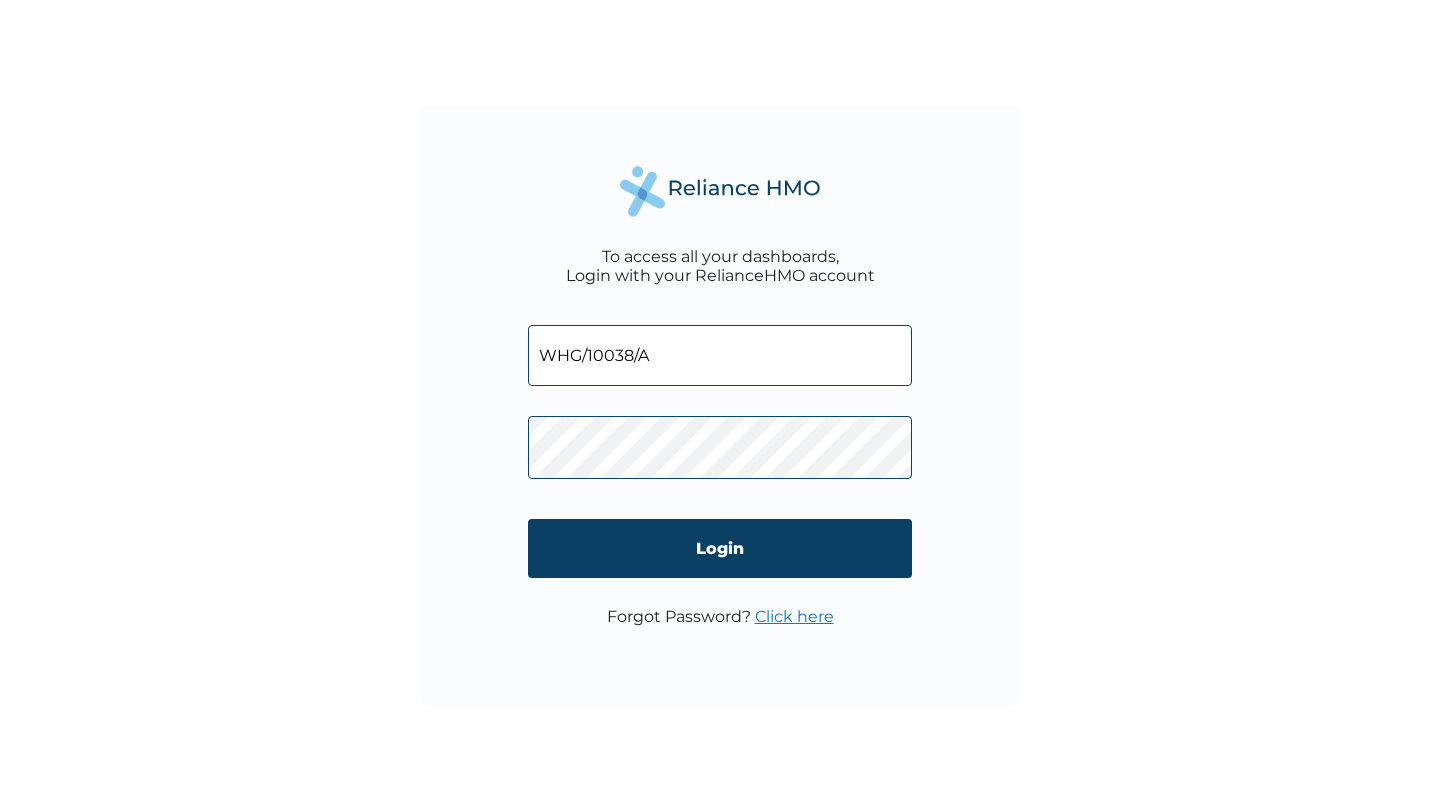 click on "WHG/10038/A" at bounding box center [720, 355] 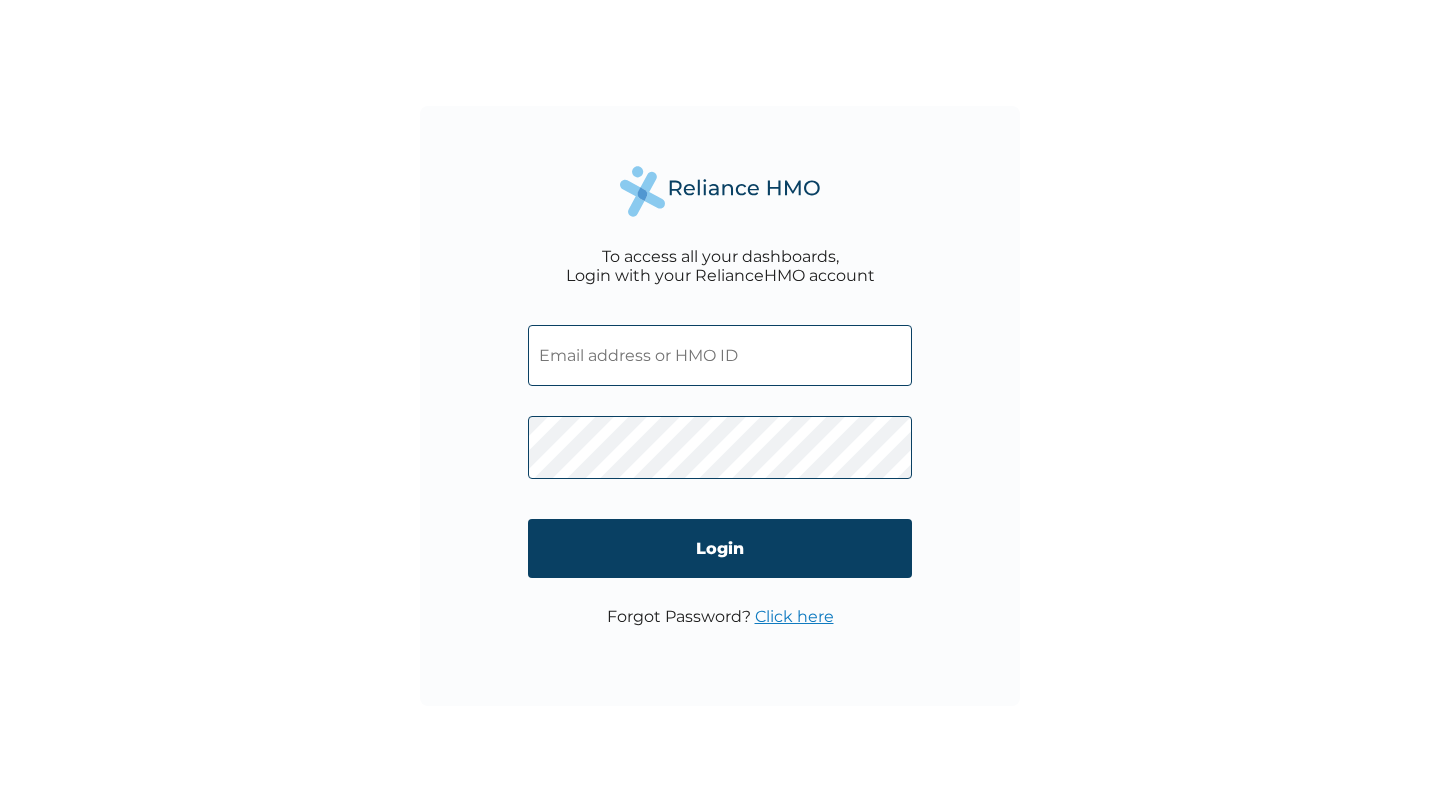 click at bounding box center [720, 355] 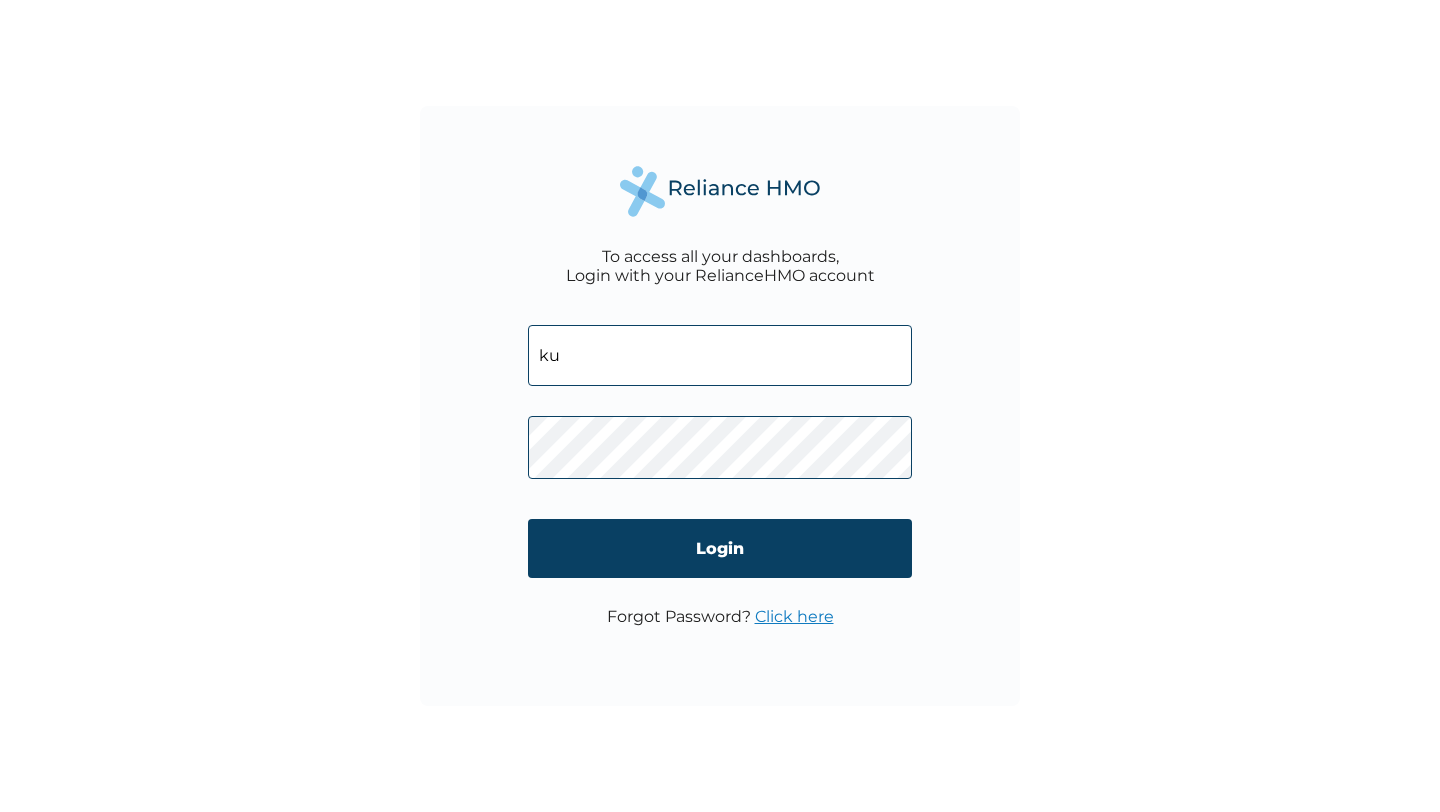 type on "kuvieokere@gmail.com" 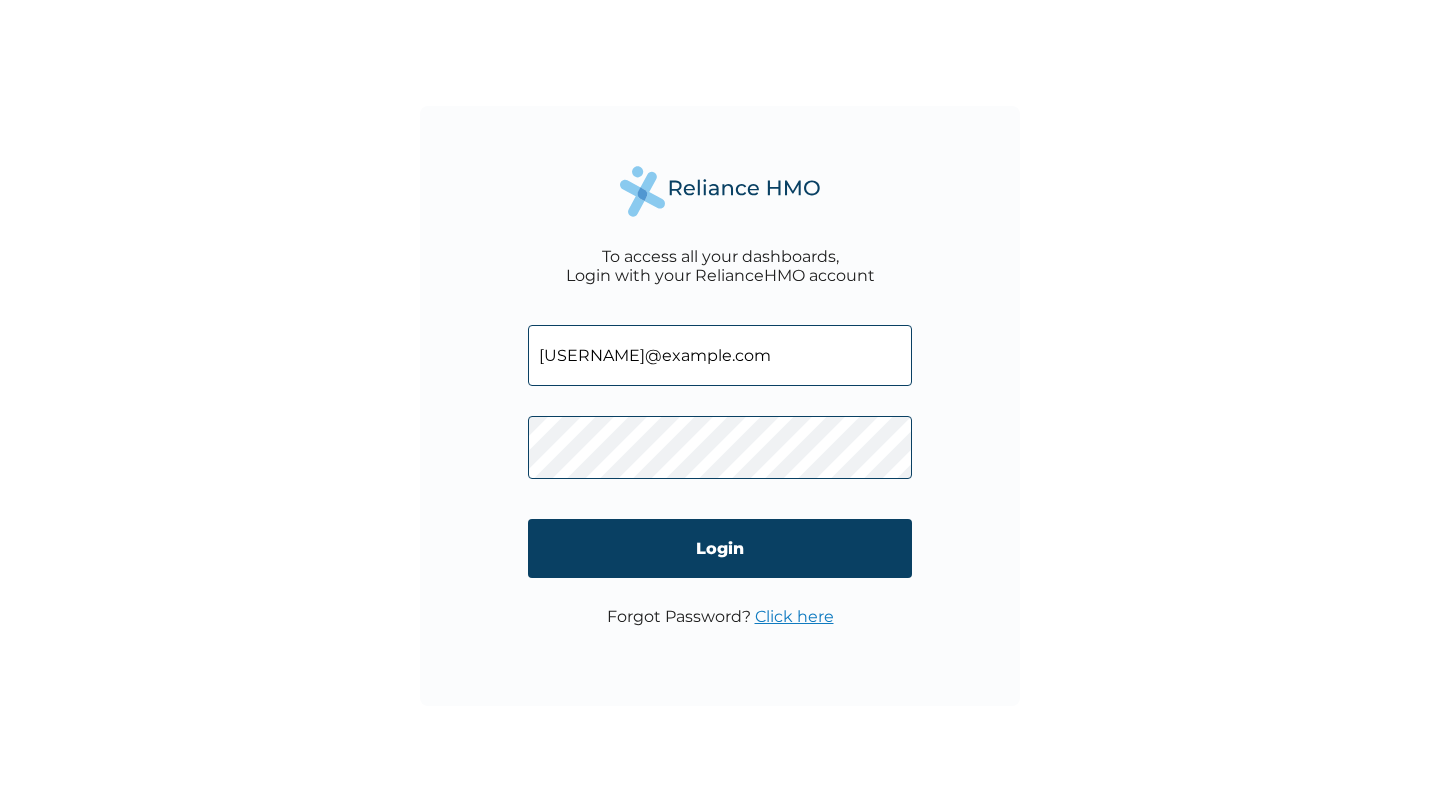 click on "Login" at bounding box center [720, 548] 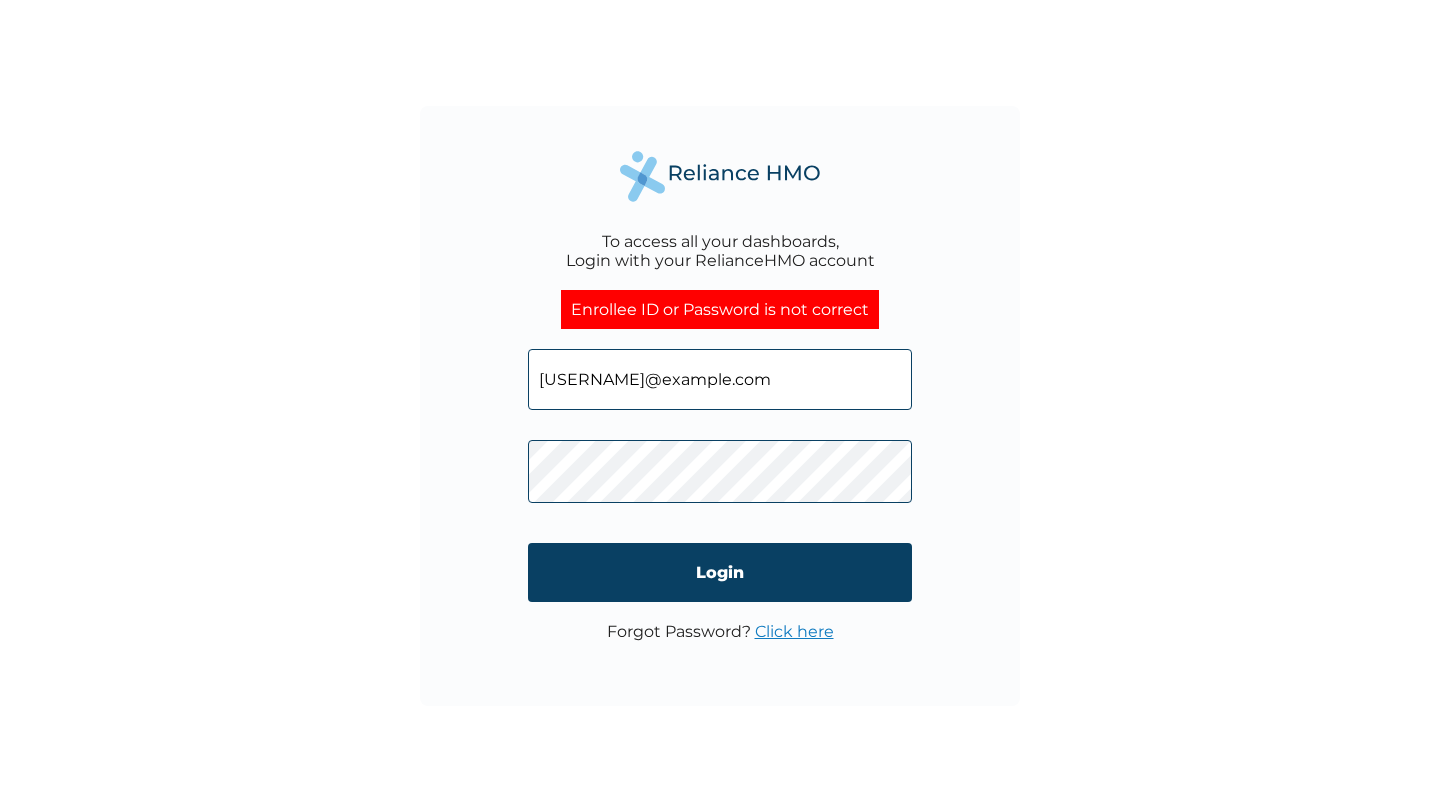 click on "Login" at bounding box center [720, 572] 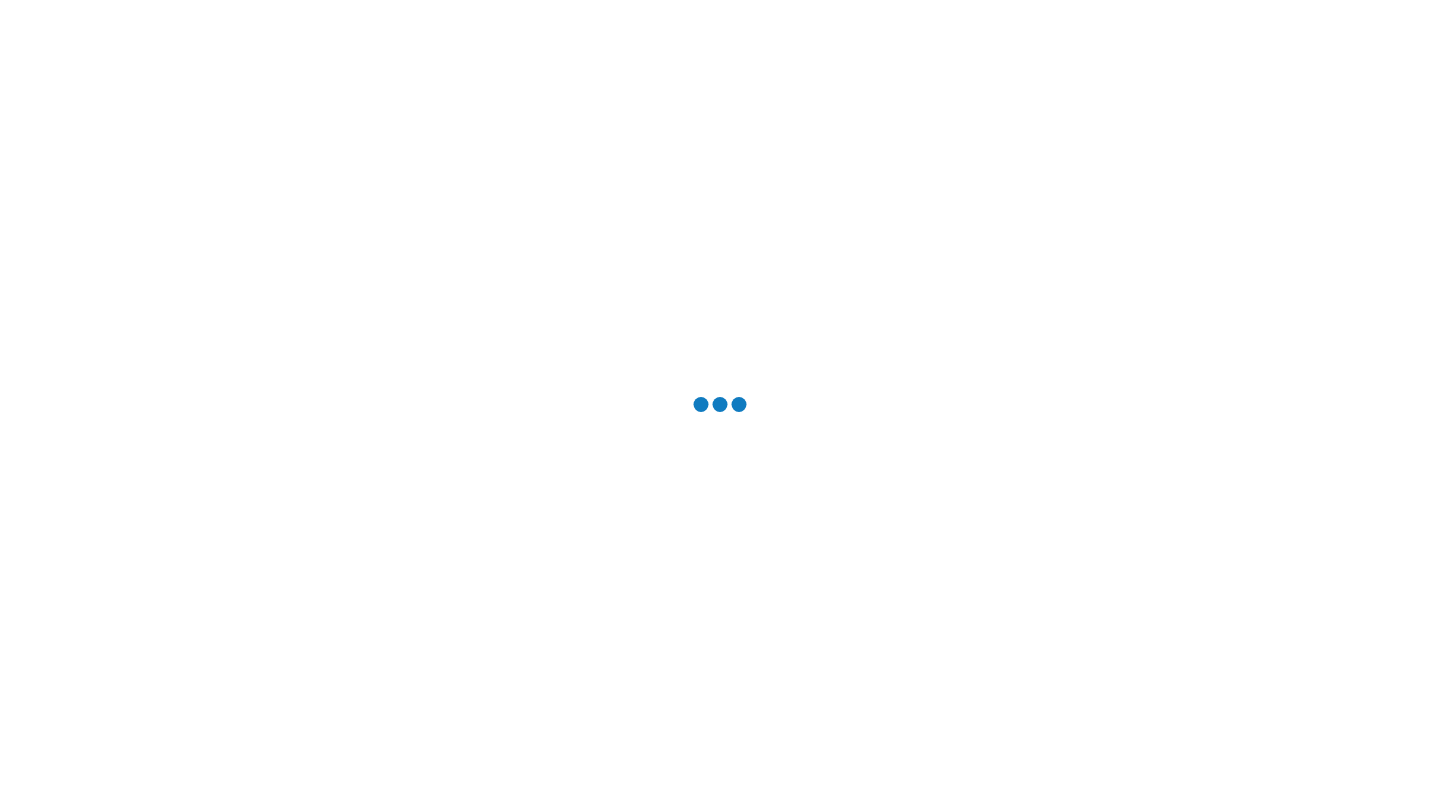 scroll, scrollTop: 0, scrollLeft: 0, axis: both 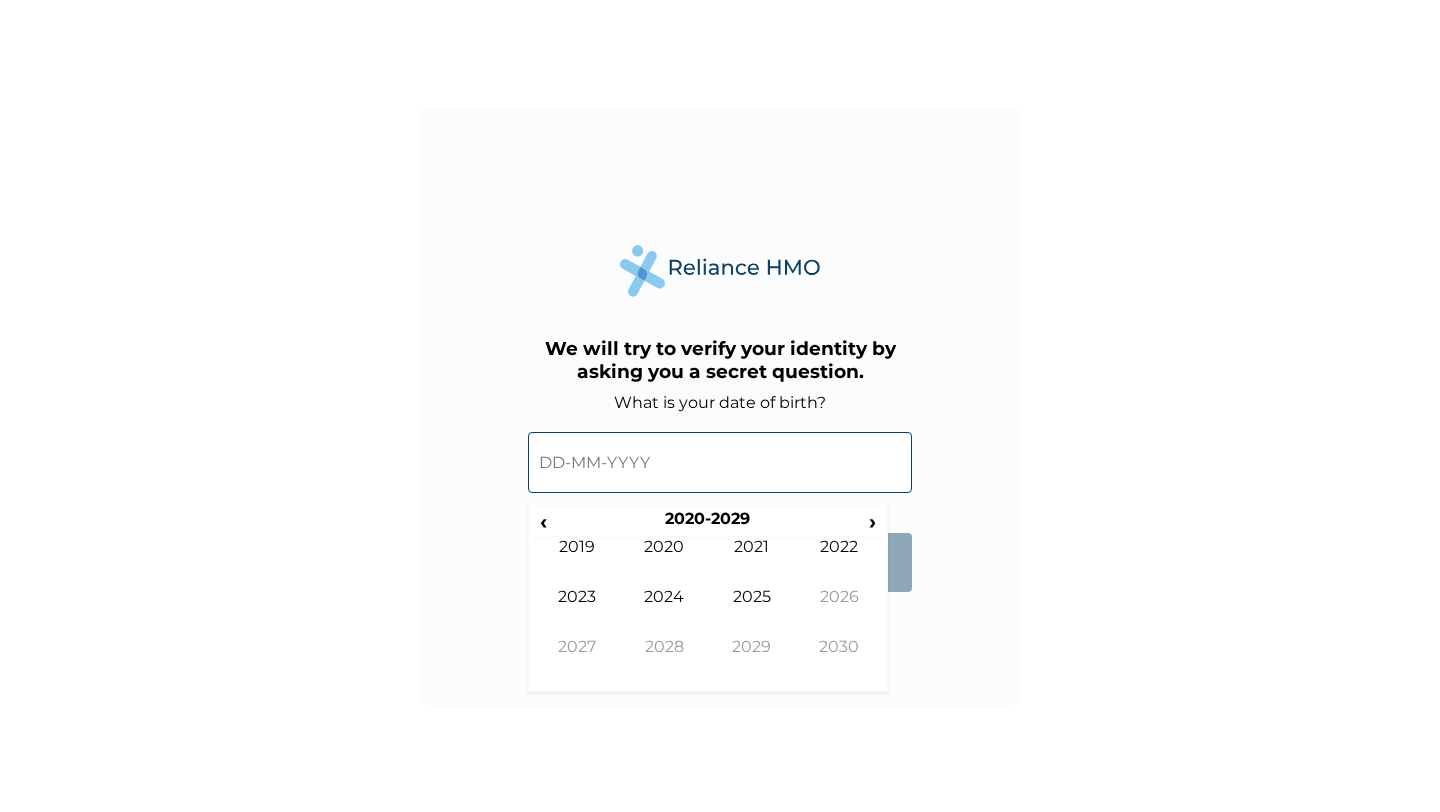 click at bounding box center [720, 462] 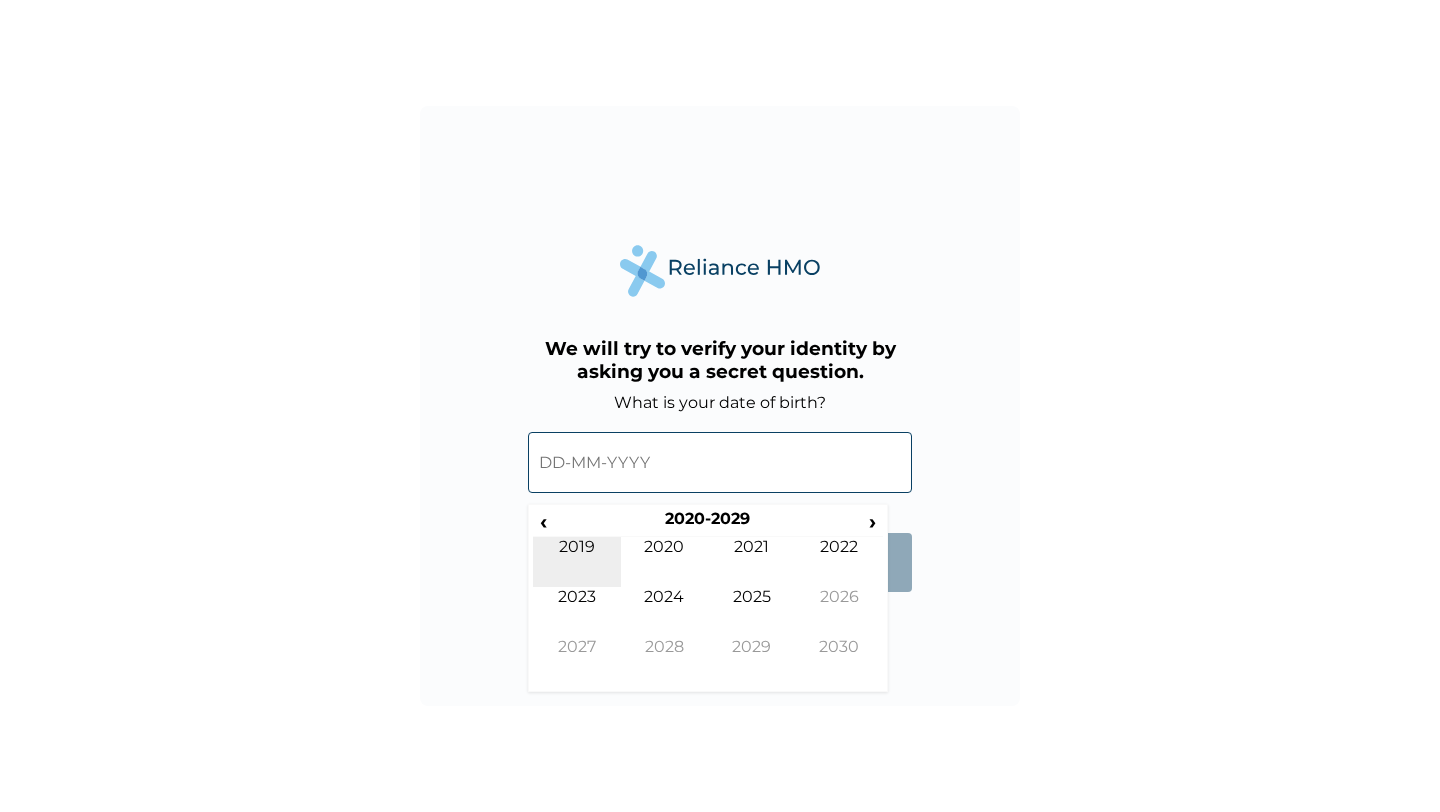 click on "2019" at bounding box center (577, 562) 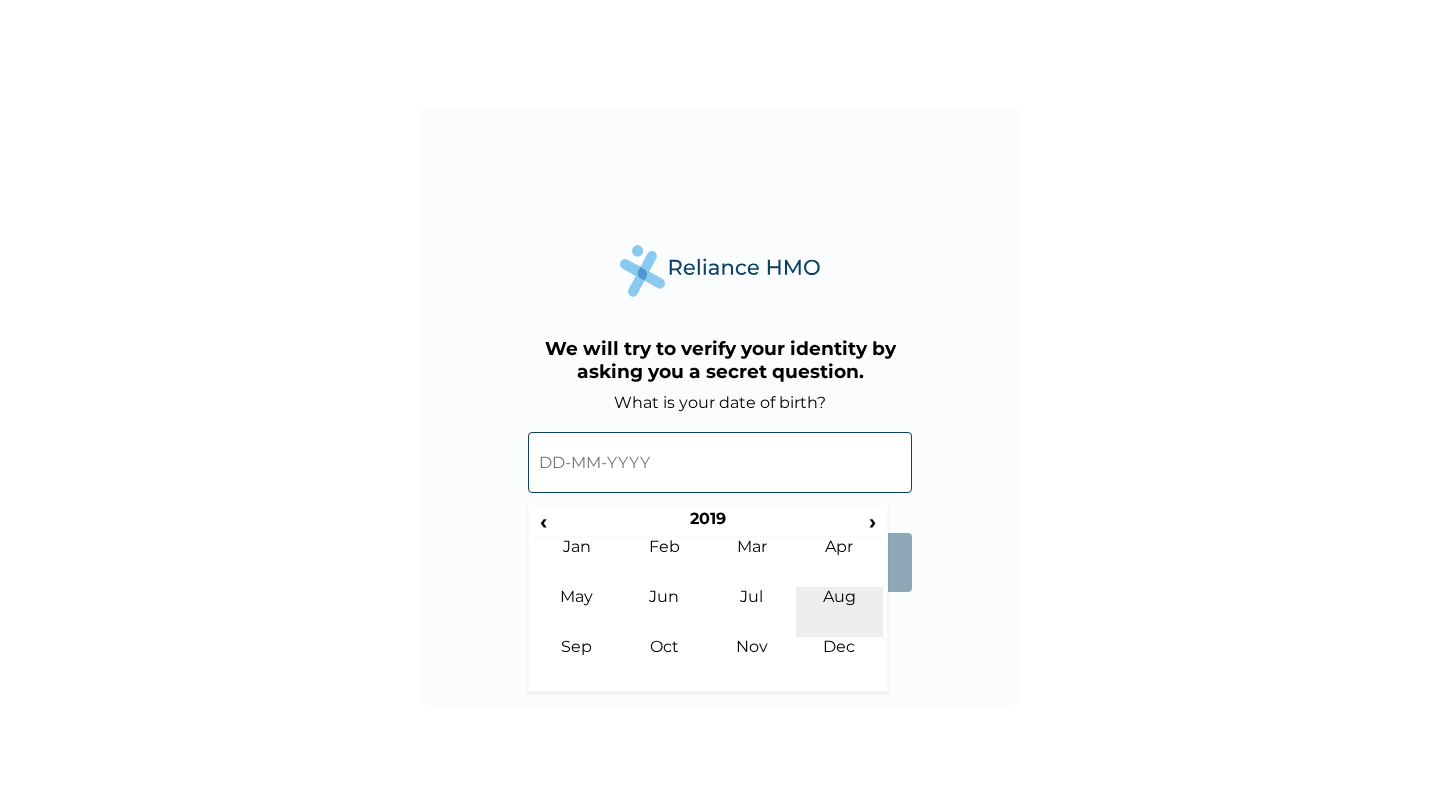 click on "Aug" at bounding box center (840, 612) 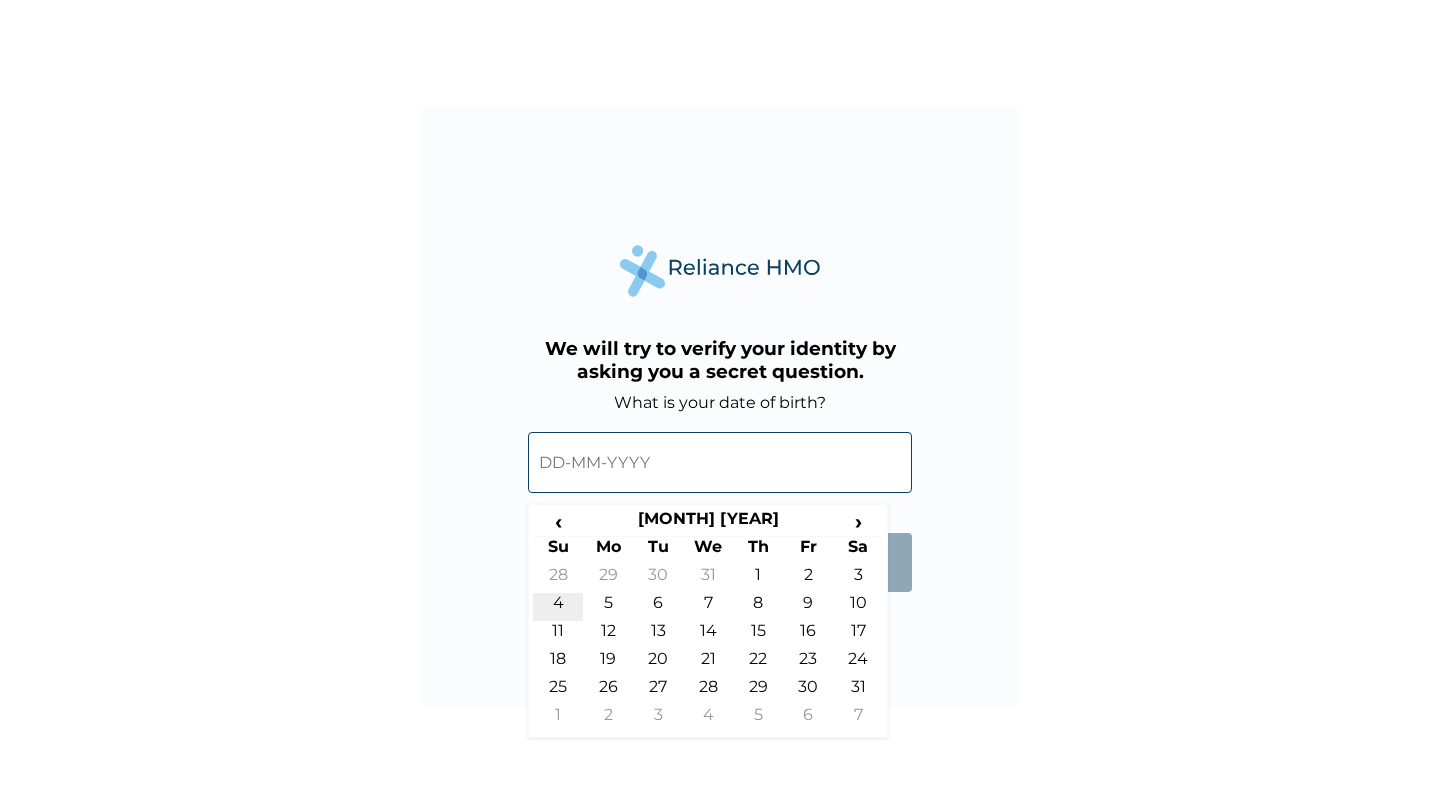 click on "4" at bounding box center (558, 607) 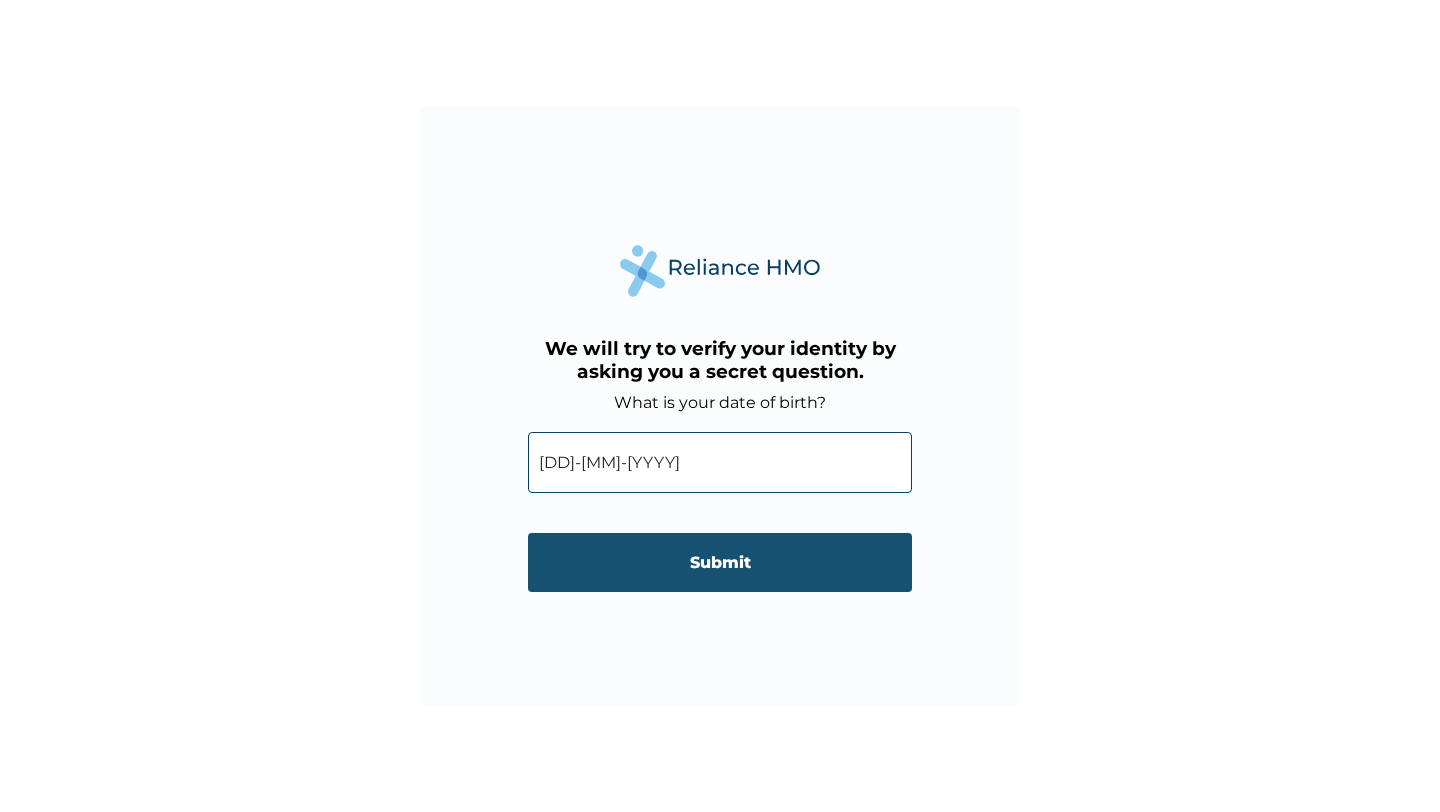 click on "Submit" at bounding box center (720, 562) 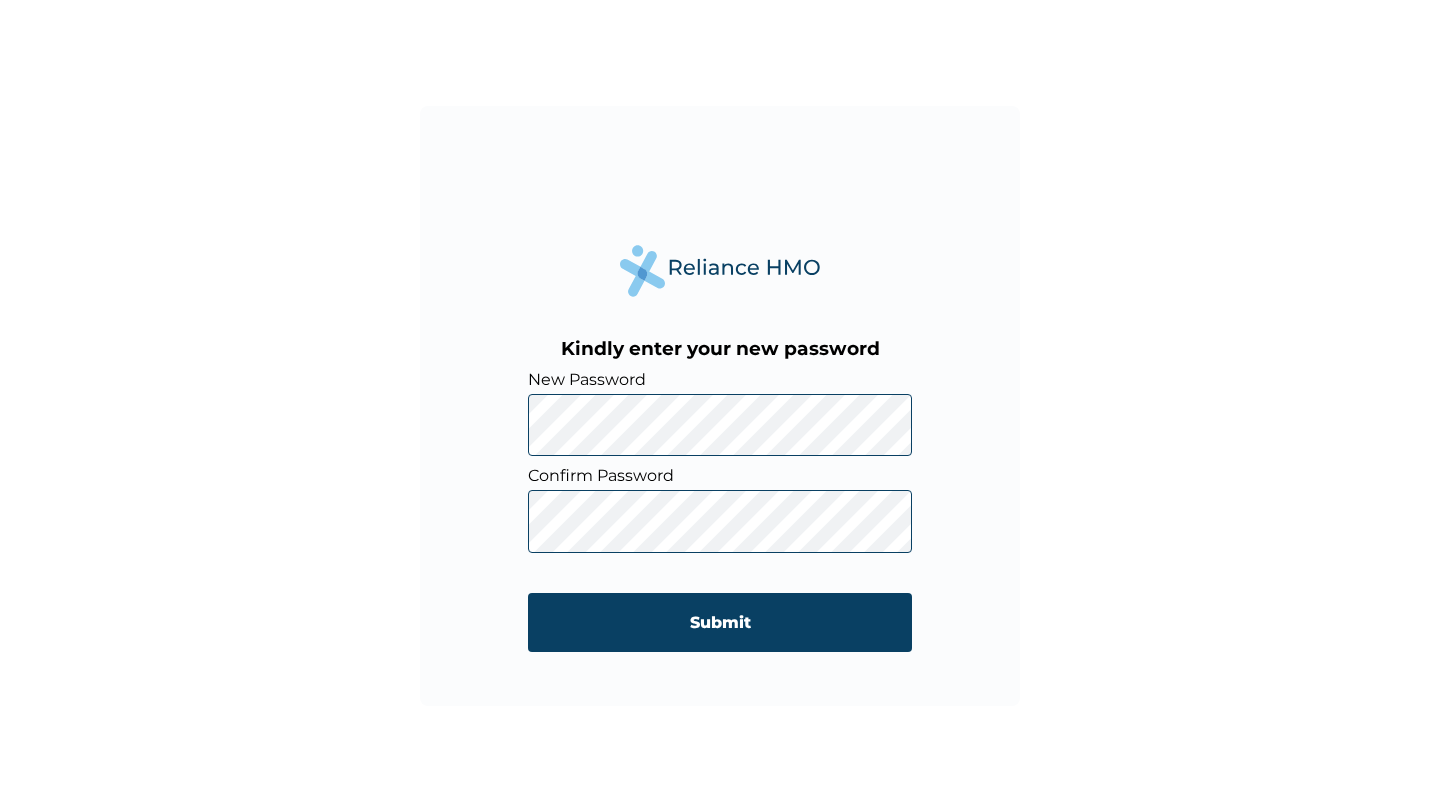 click on "Submit" at bounding box center [720, 622] 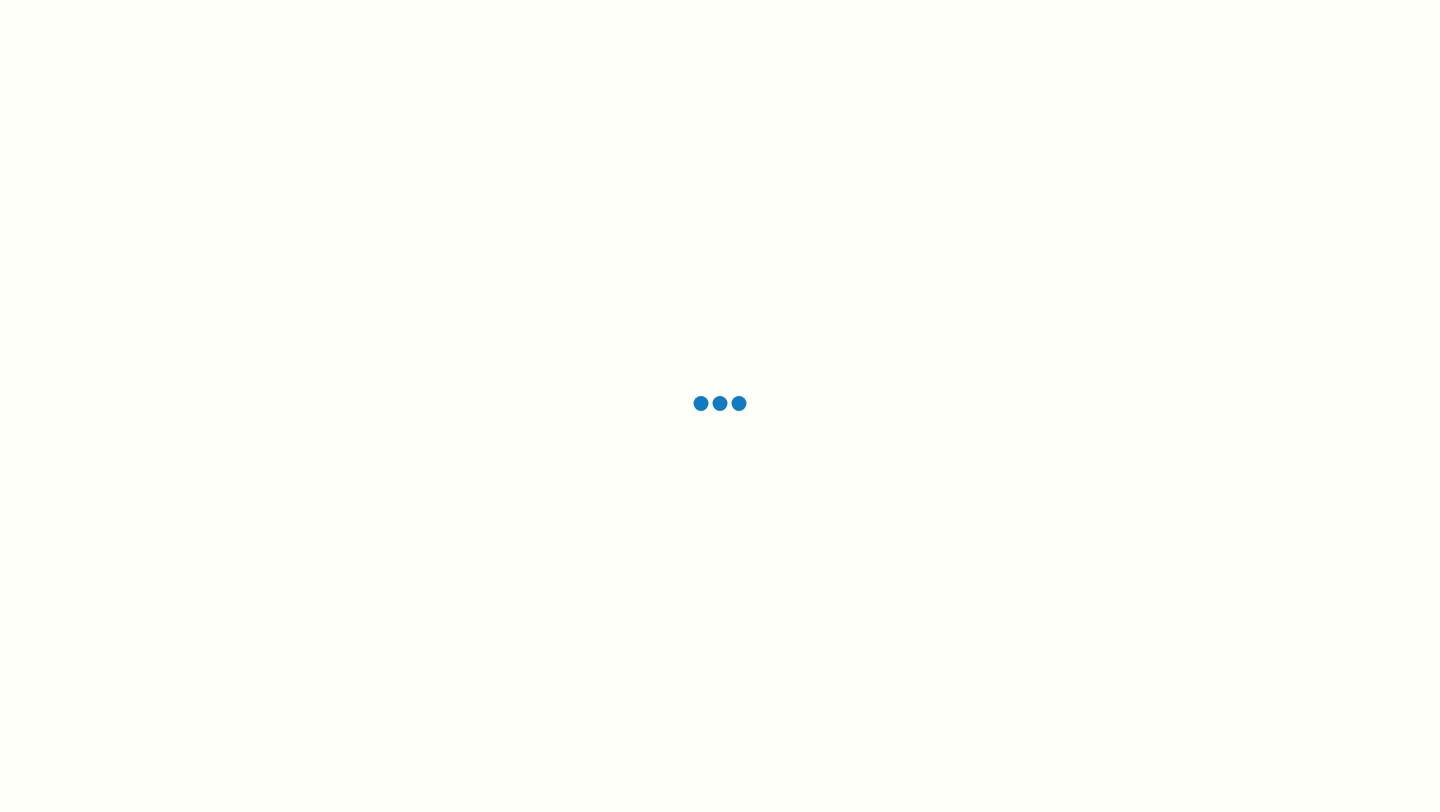 scroll, scrollTop: 0, scrollLeft: 0, axis: both 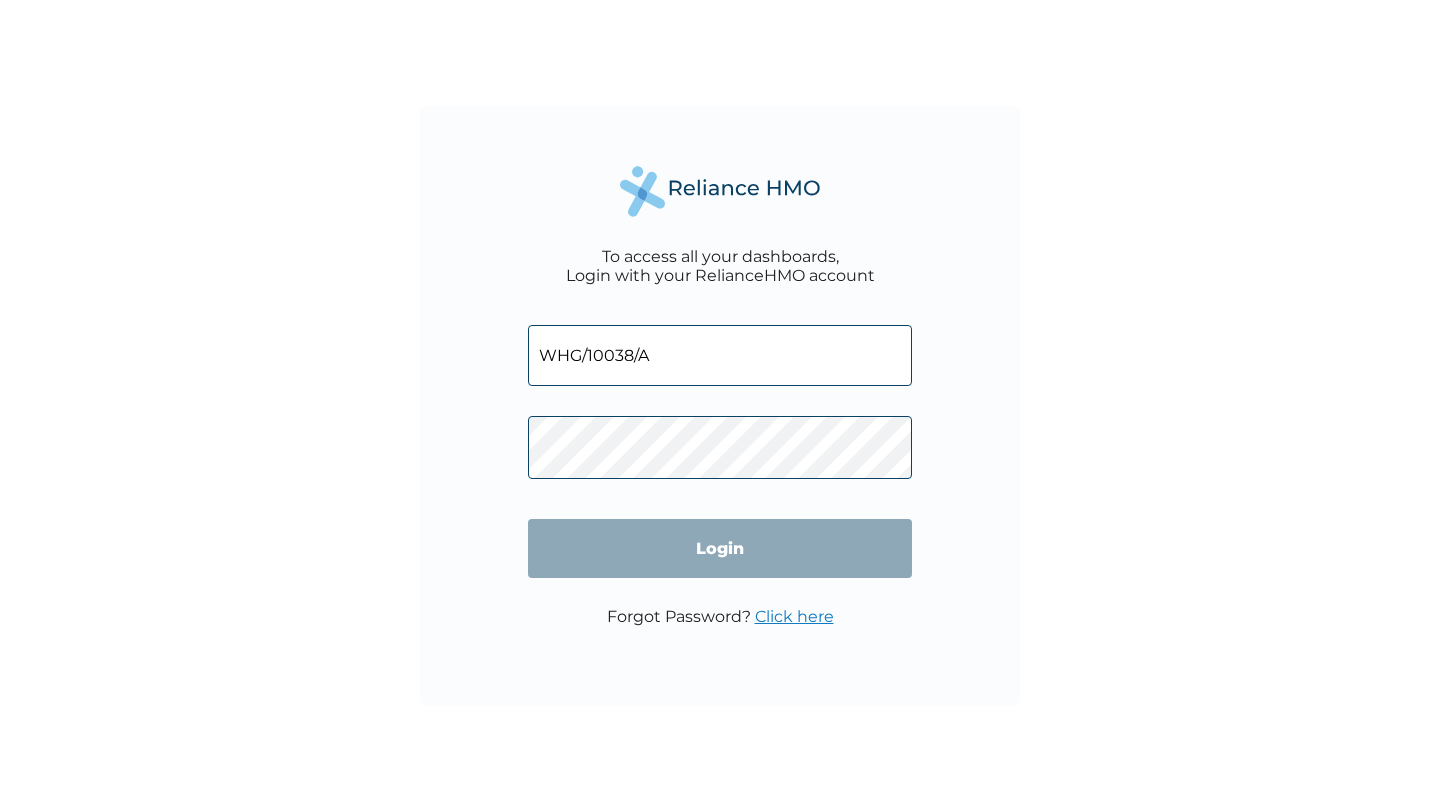 click on "WHG/10038/A" at bounding box center (720, 355) 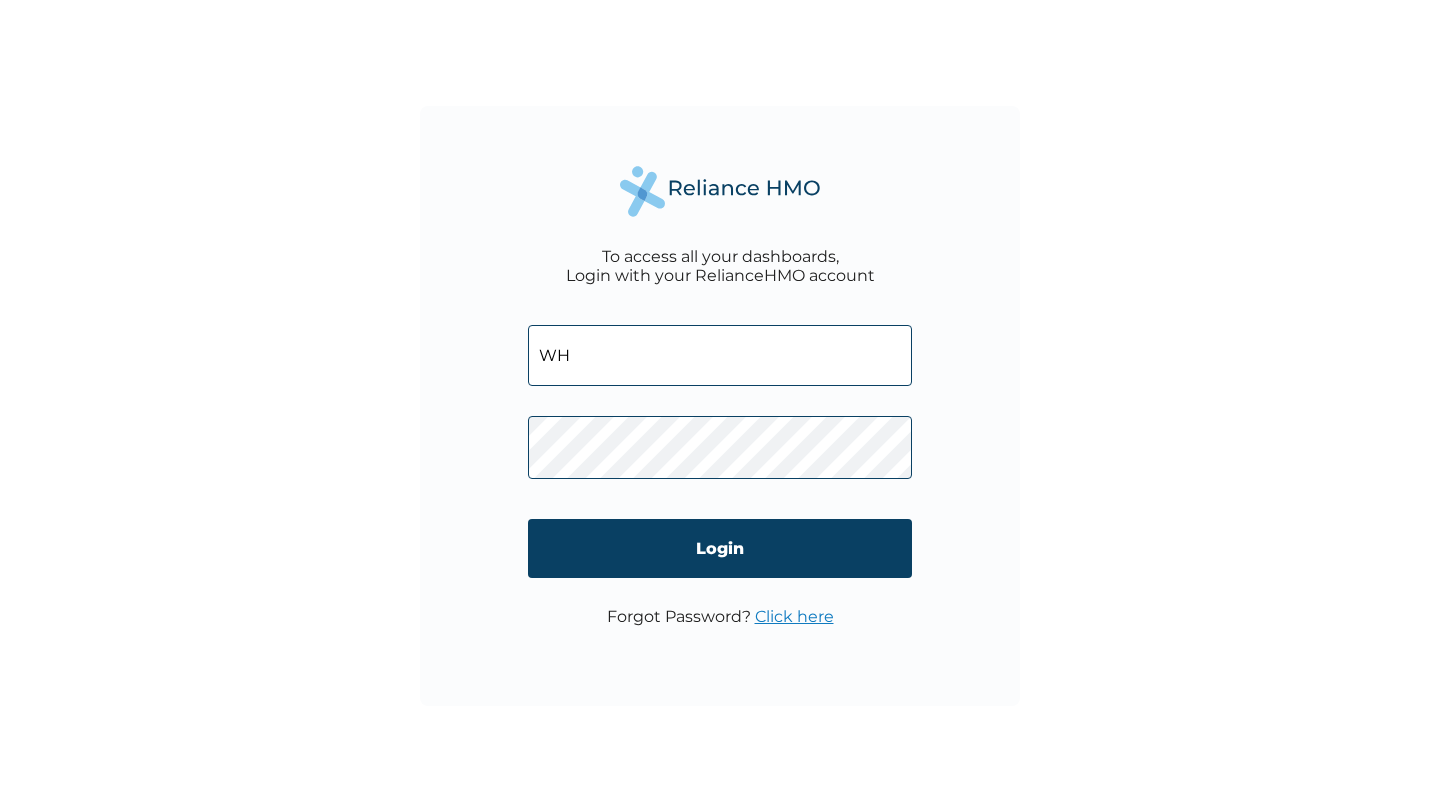 type on "W" 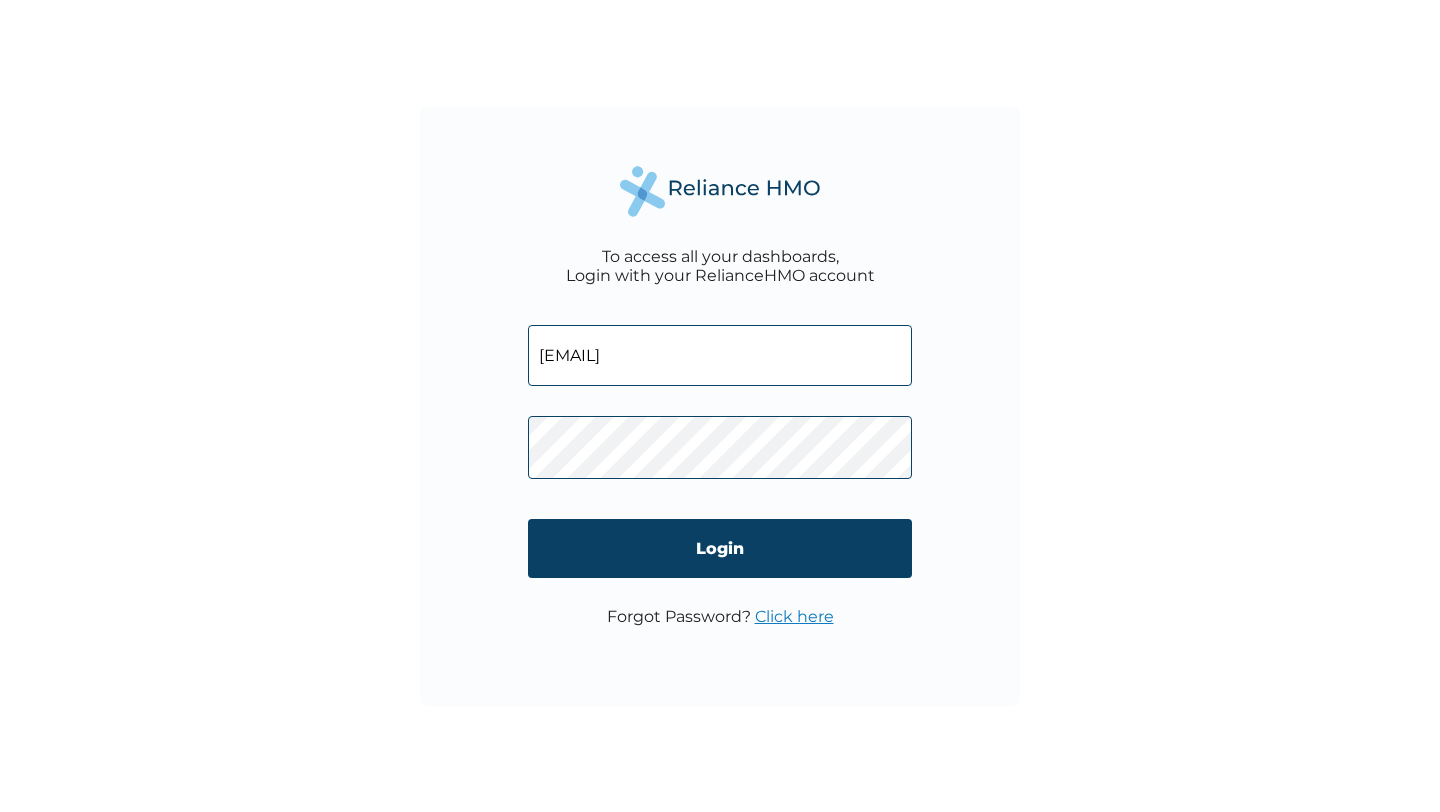 type on "[EMAIL]" 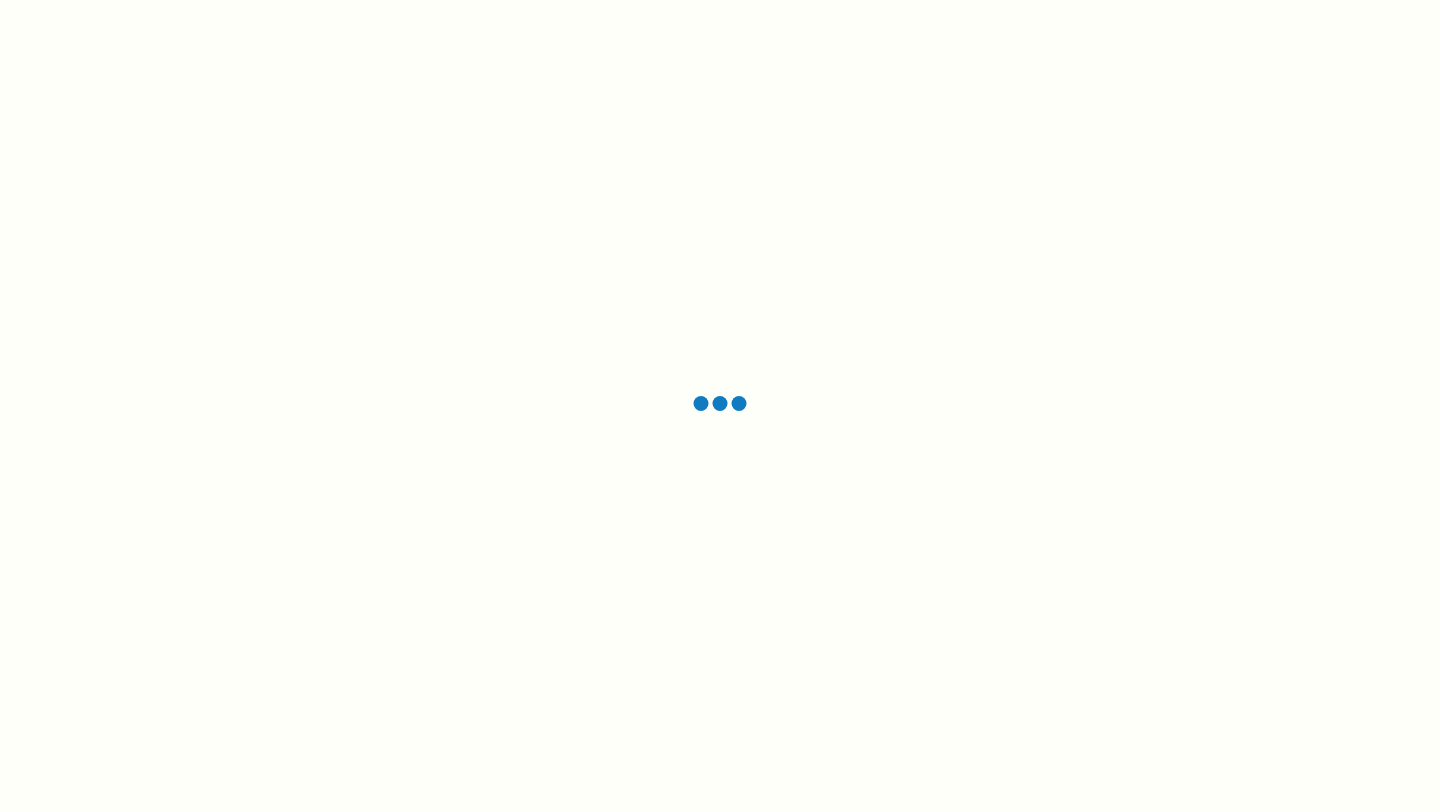 scroll, scrollTop: 0, scrollLeft: 0, axis: both 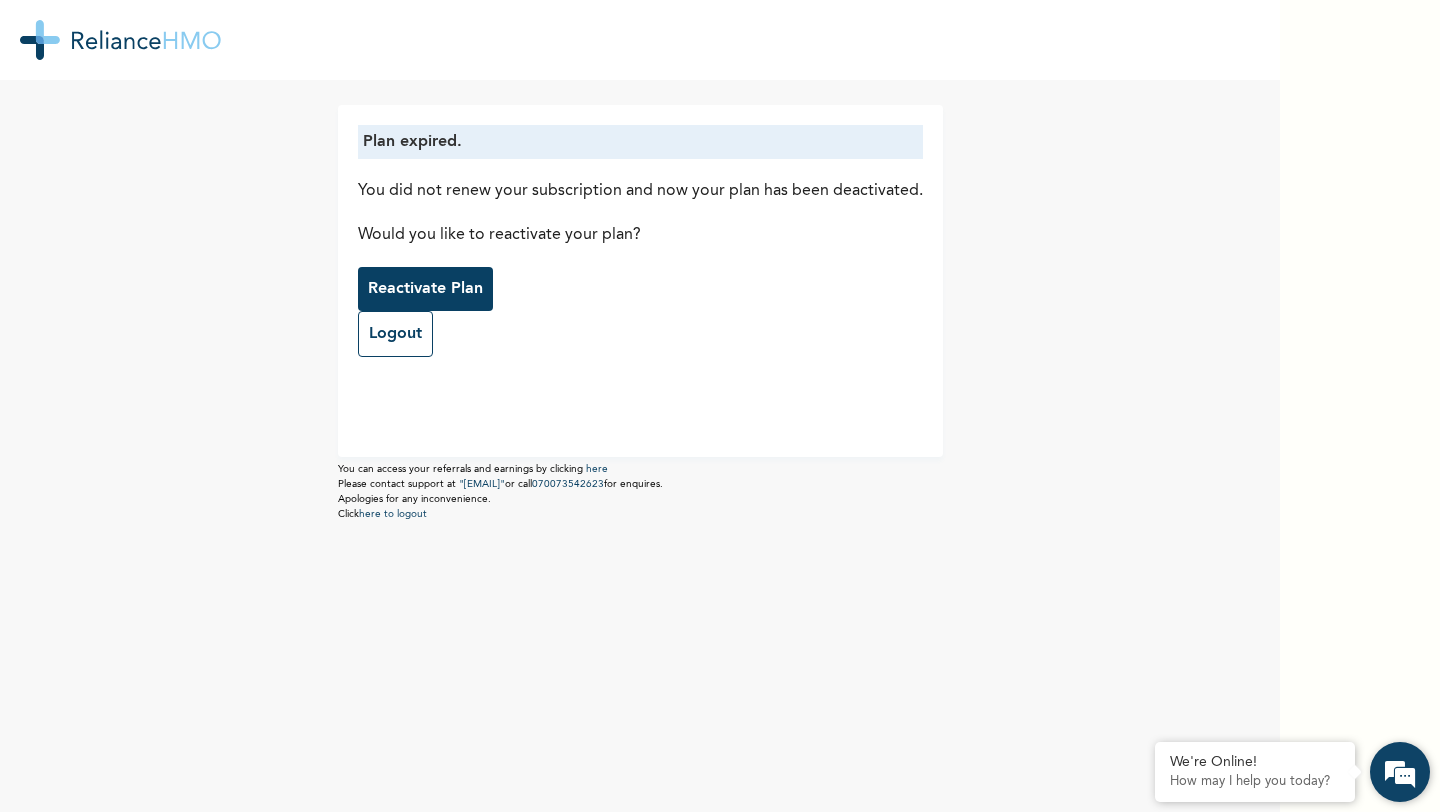 click at bounding box center (1400, 772) 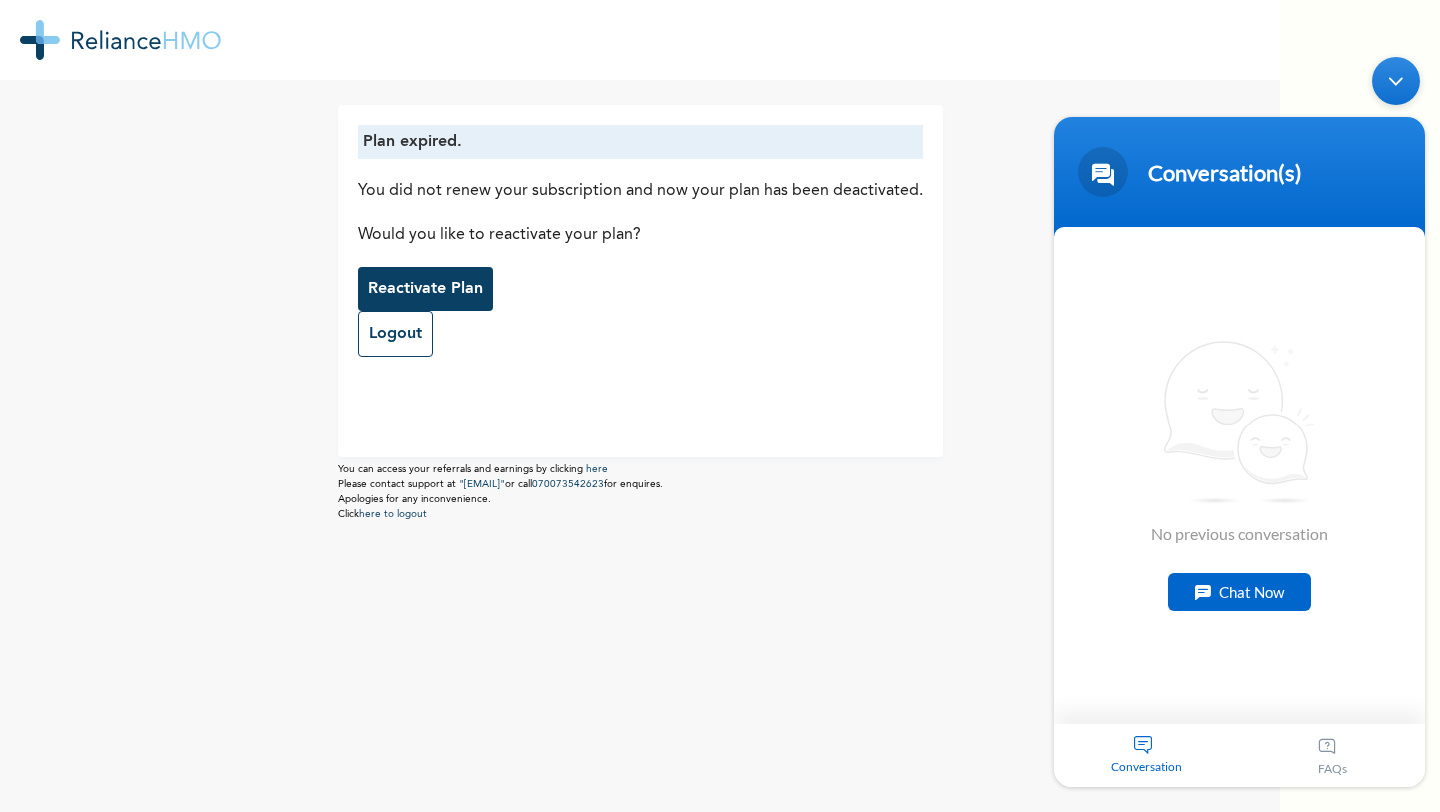 click on "Chat Now" at bounding box center [1239, 592] 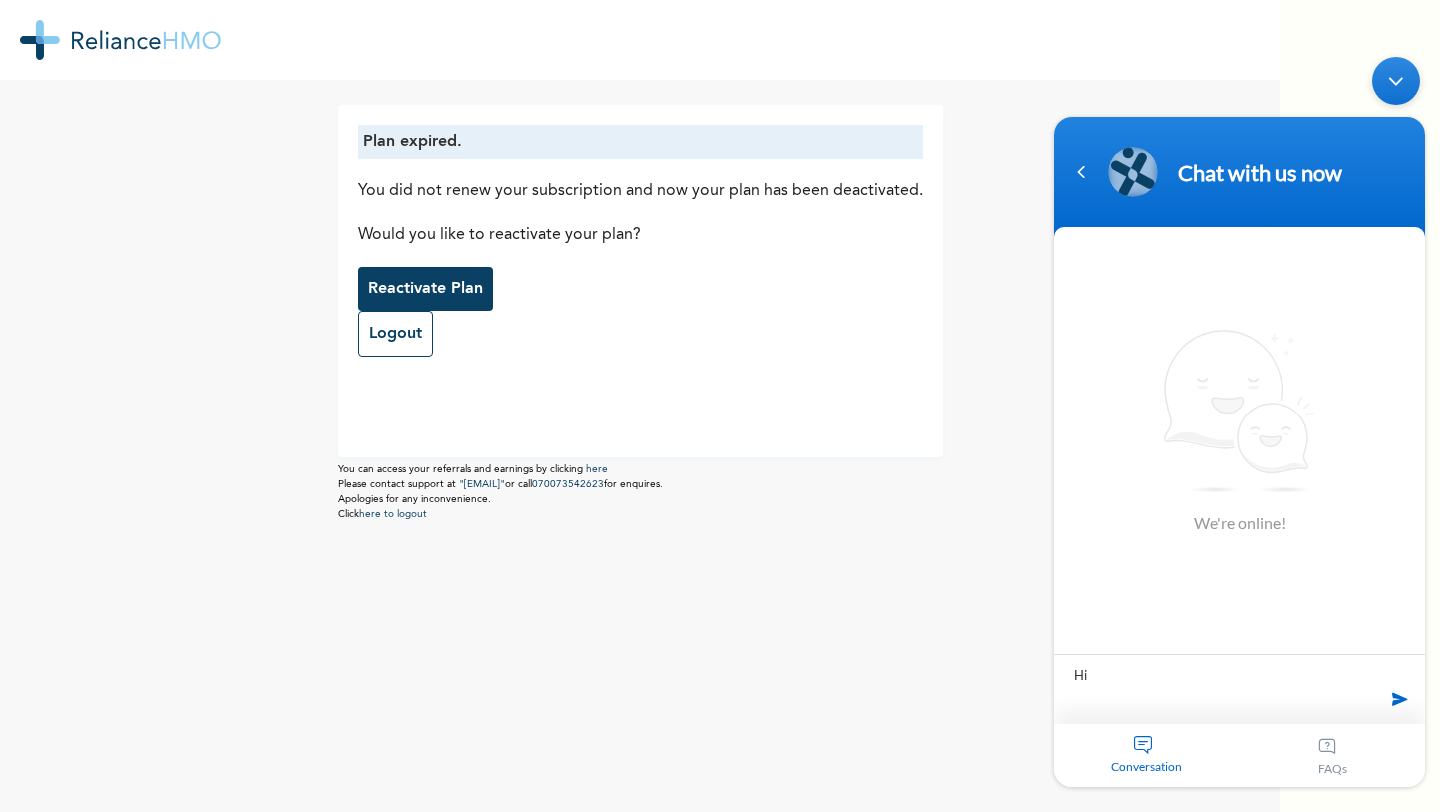 type on "Hi." 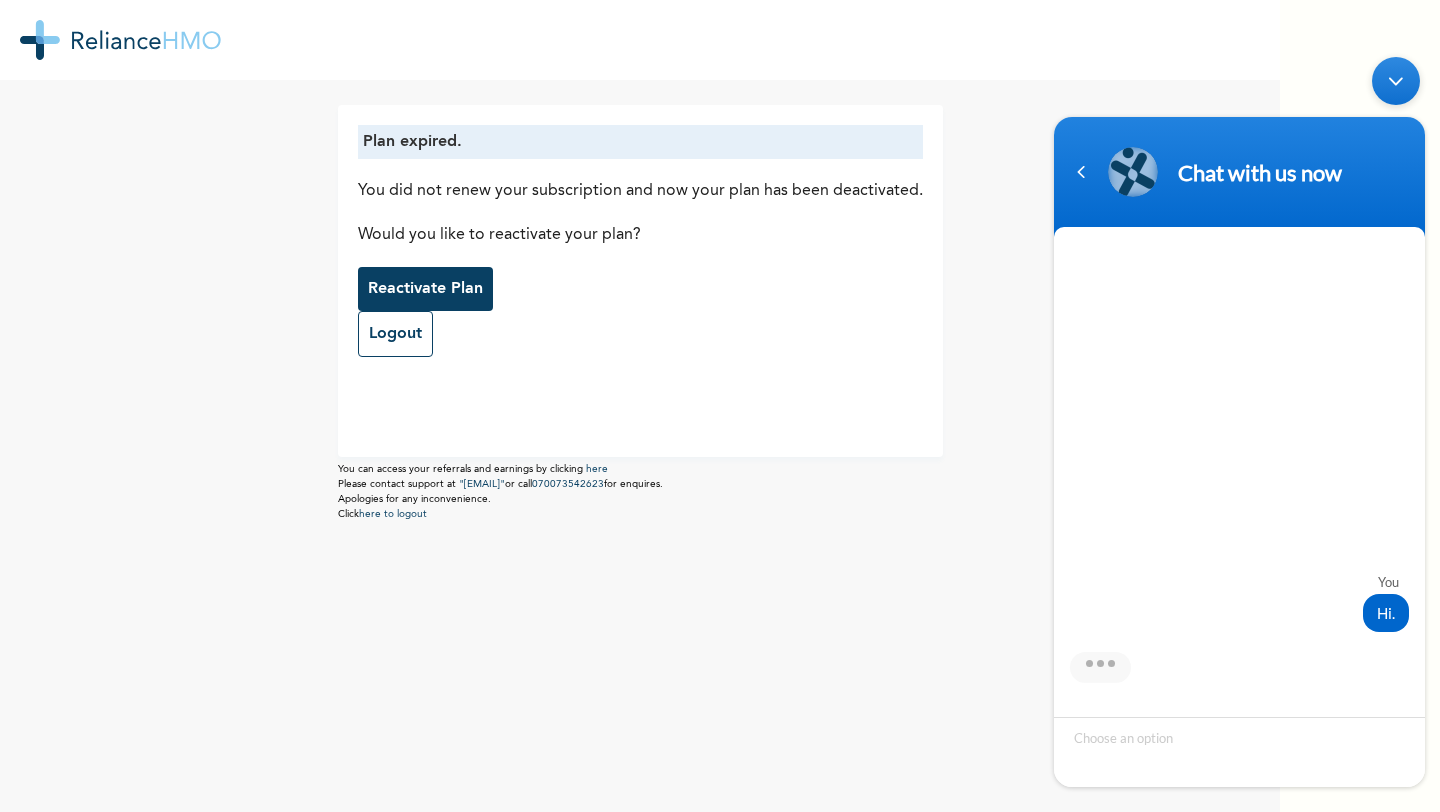 click at bounding box center [120, 40] 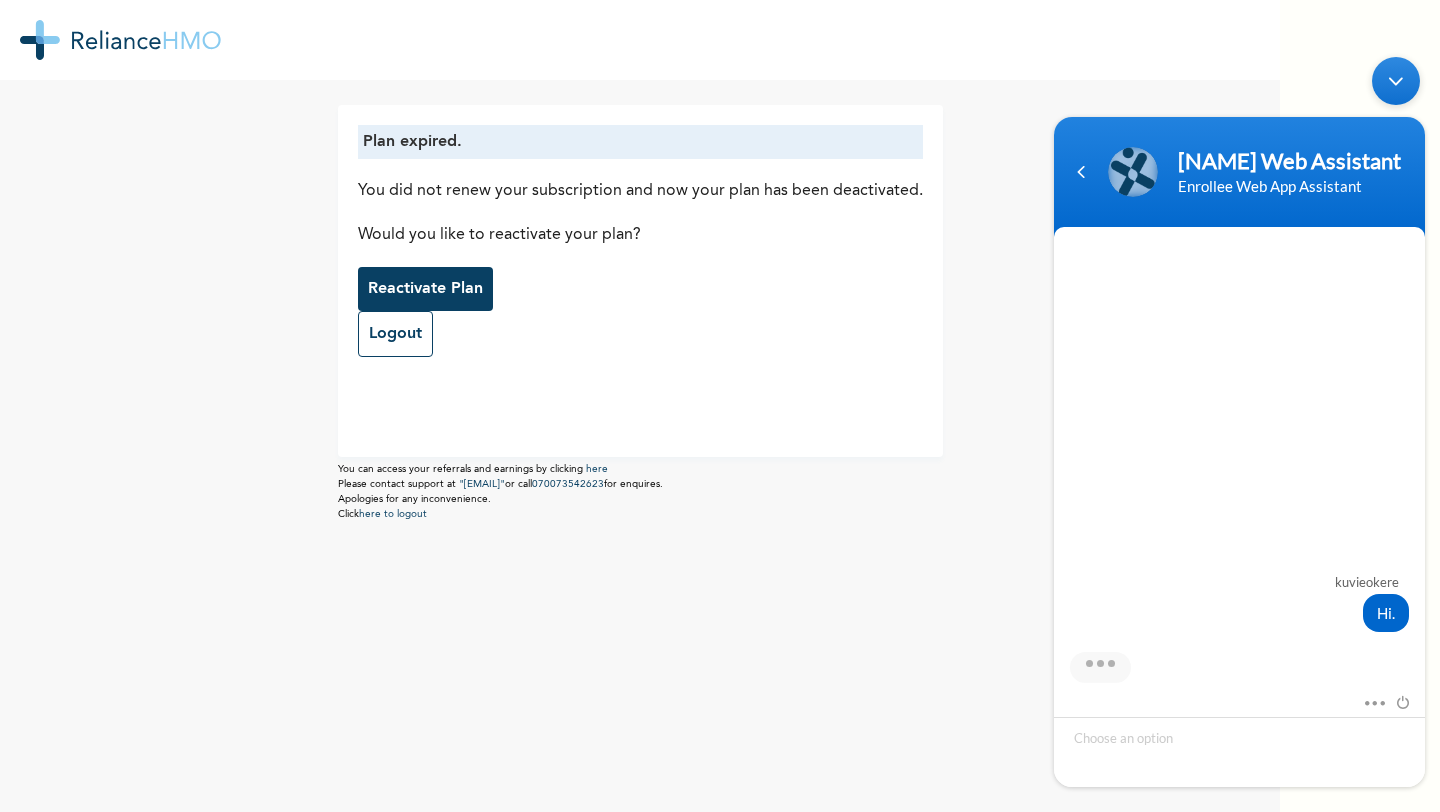 click at bounding box center (120, 40) 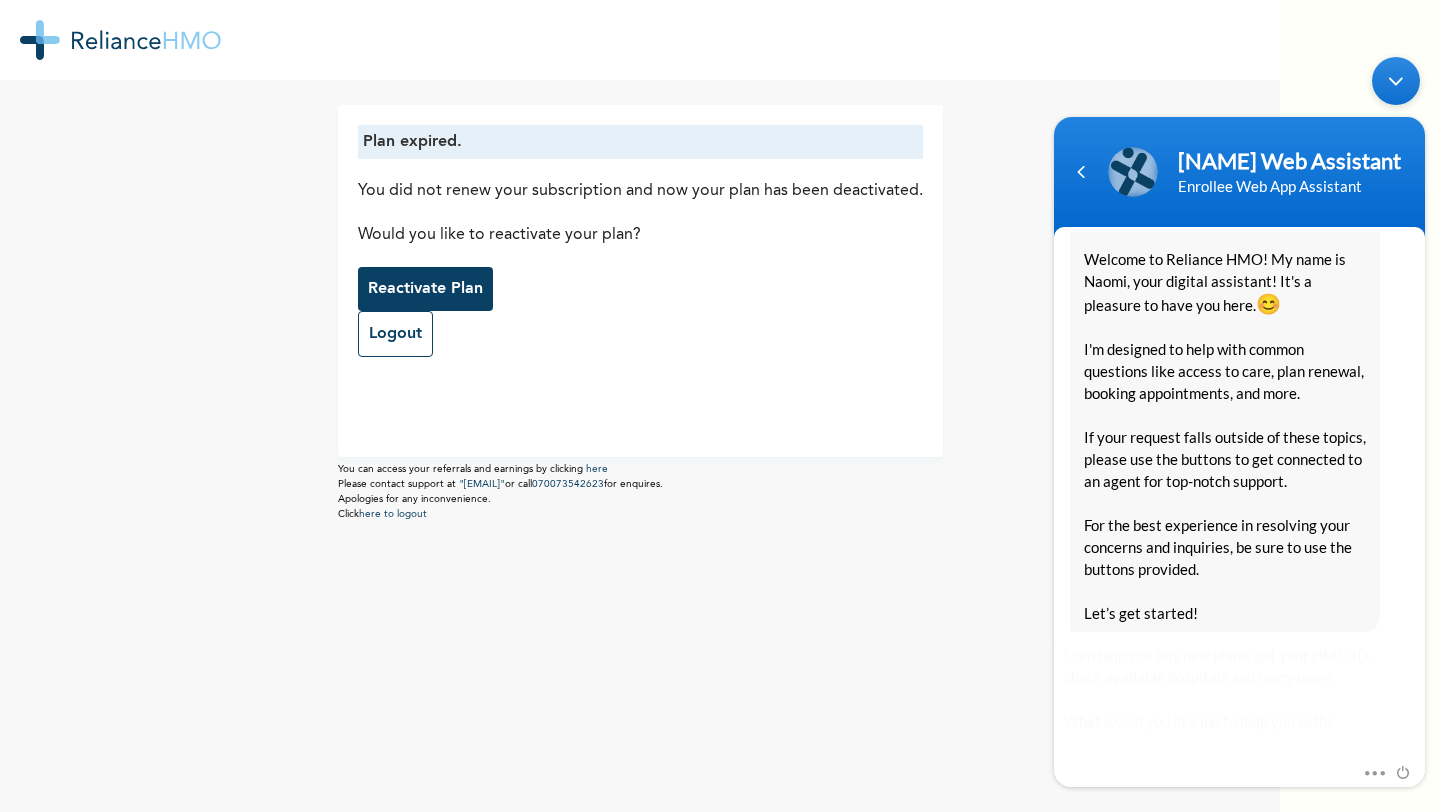 scroll, scrollTop: 384, scrollLeft: 0, axis: vertical 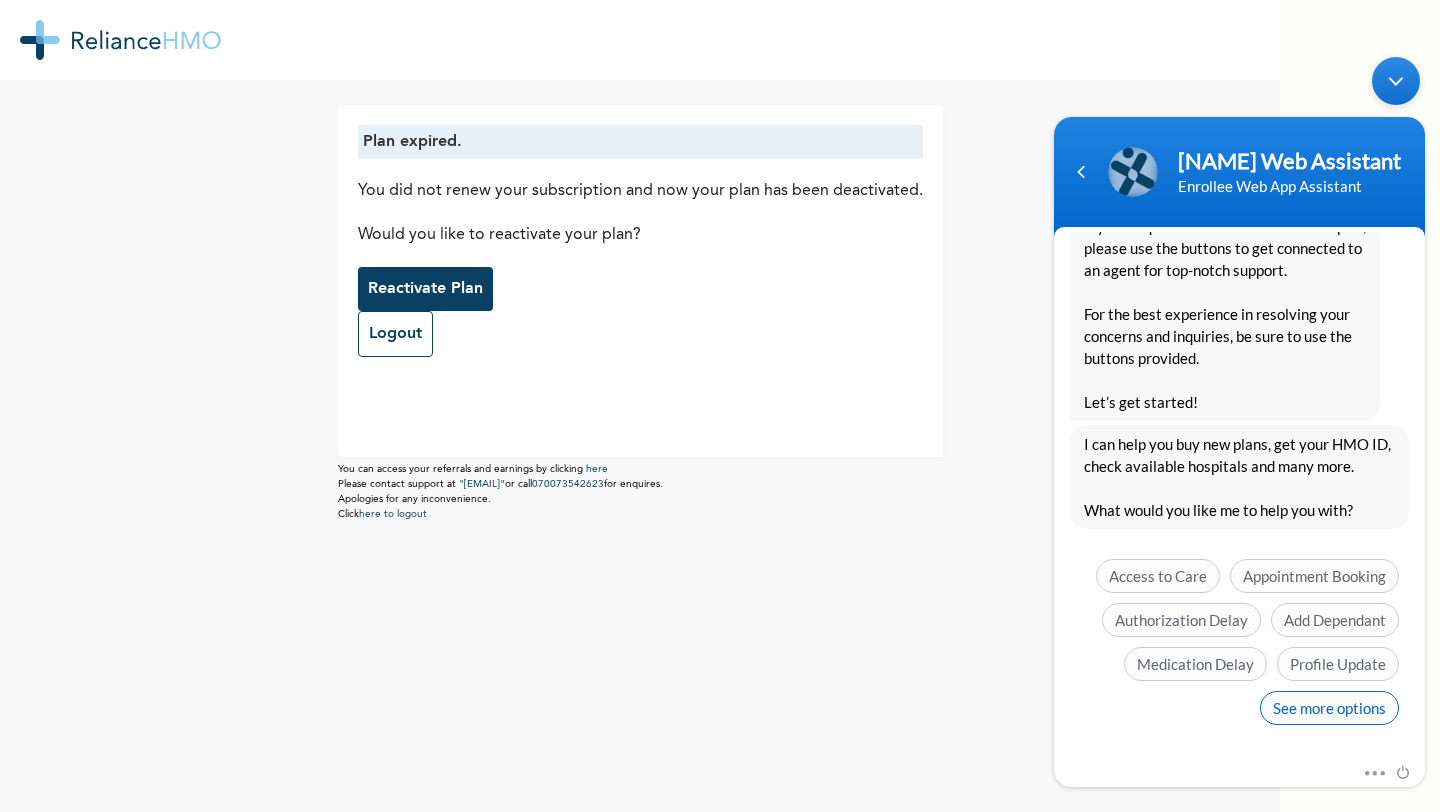 click on "See more options" at bounding box center (1329, 708) 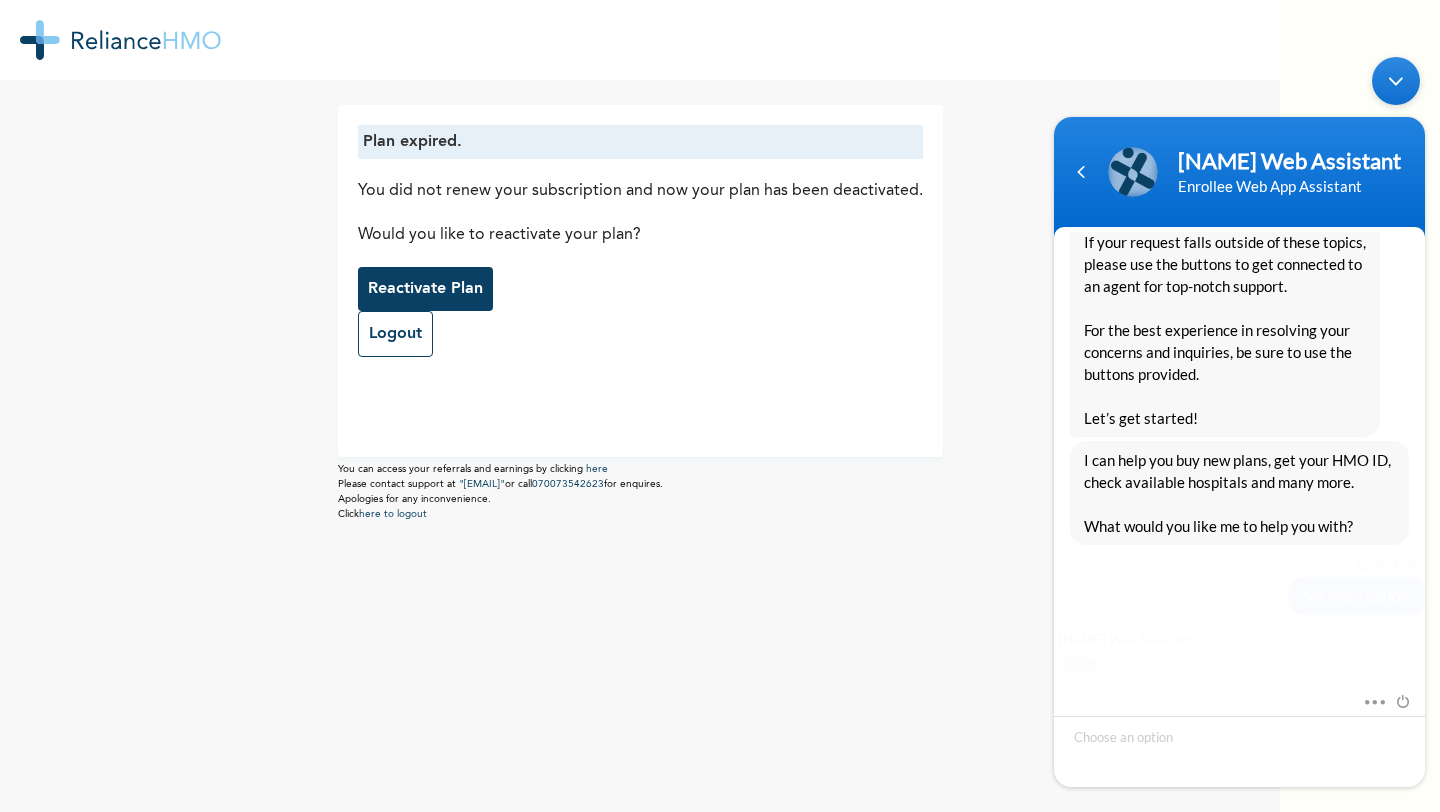 scroll, scrollTop: 367, scrollLeft: 0, axis: vertical 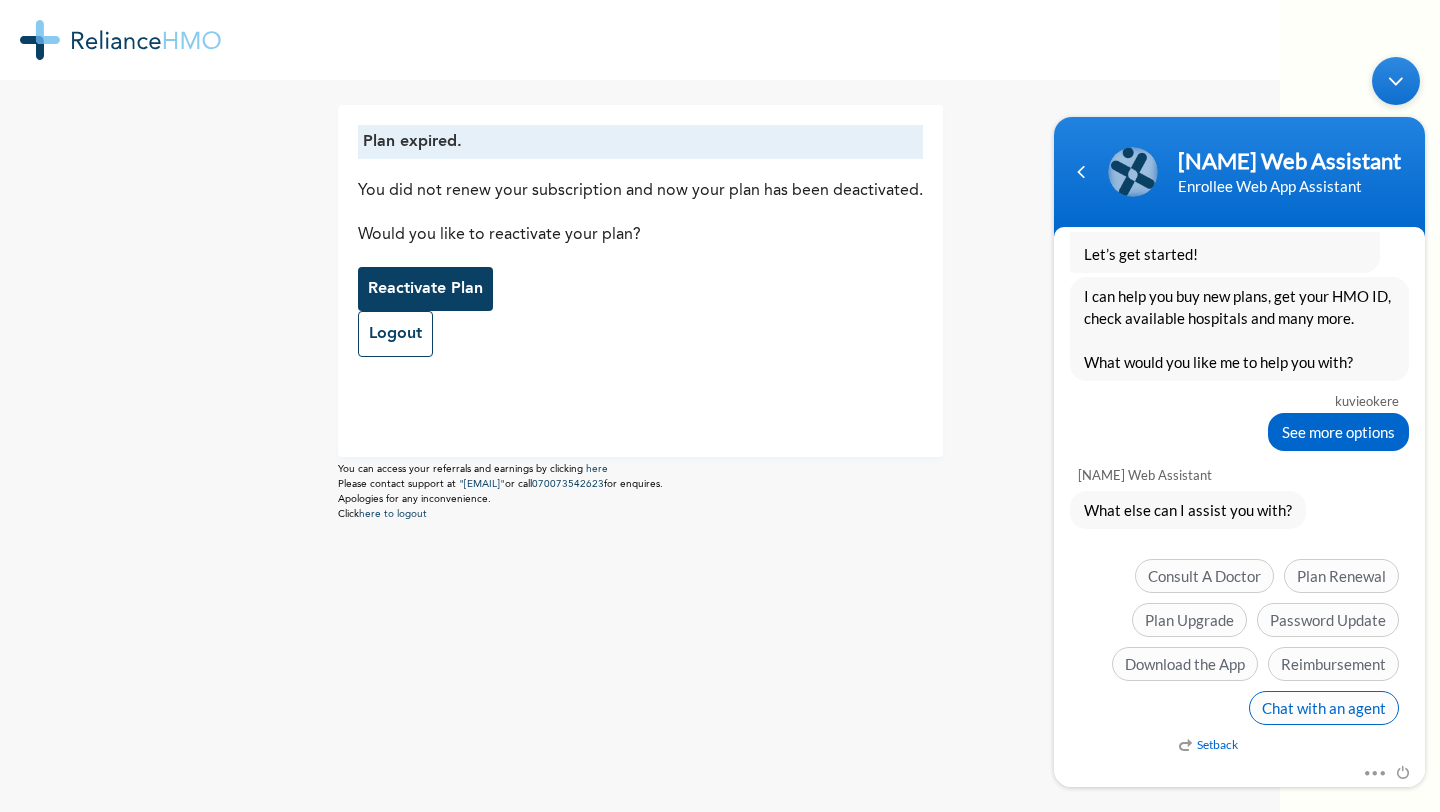 click on "Chat with an agent" at bounding box center (1324, 708) 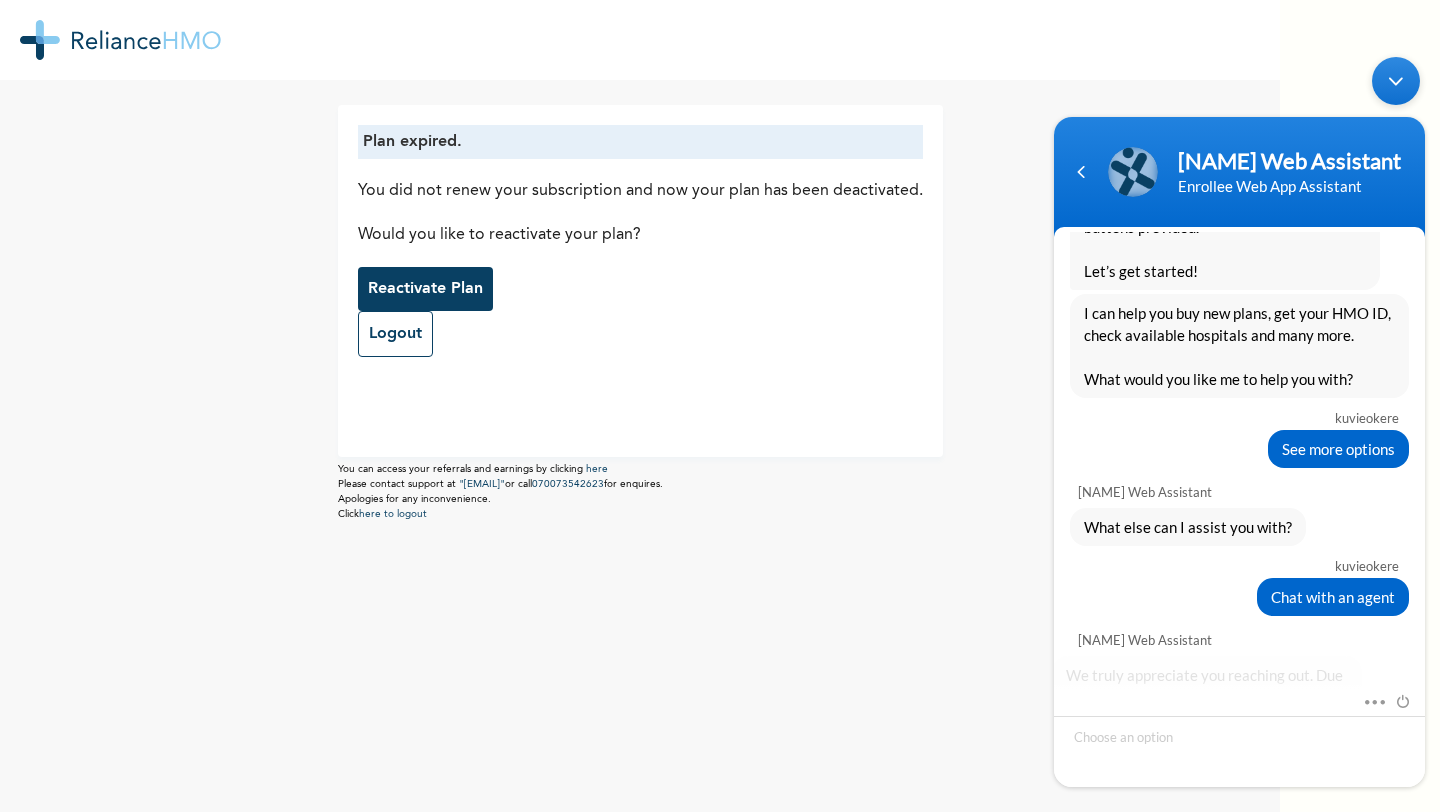 scroll, scrollTop: 819, scrollLeft: 0, axis: vertical 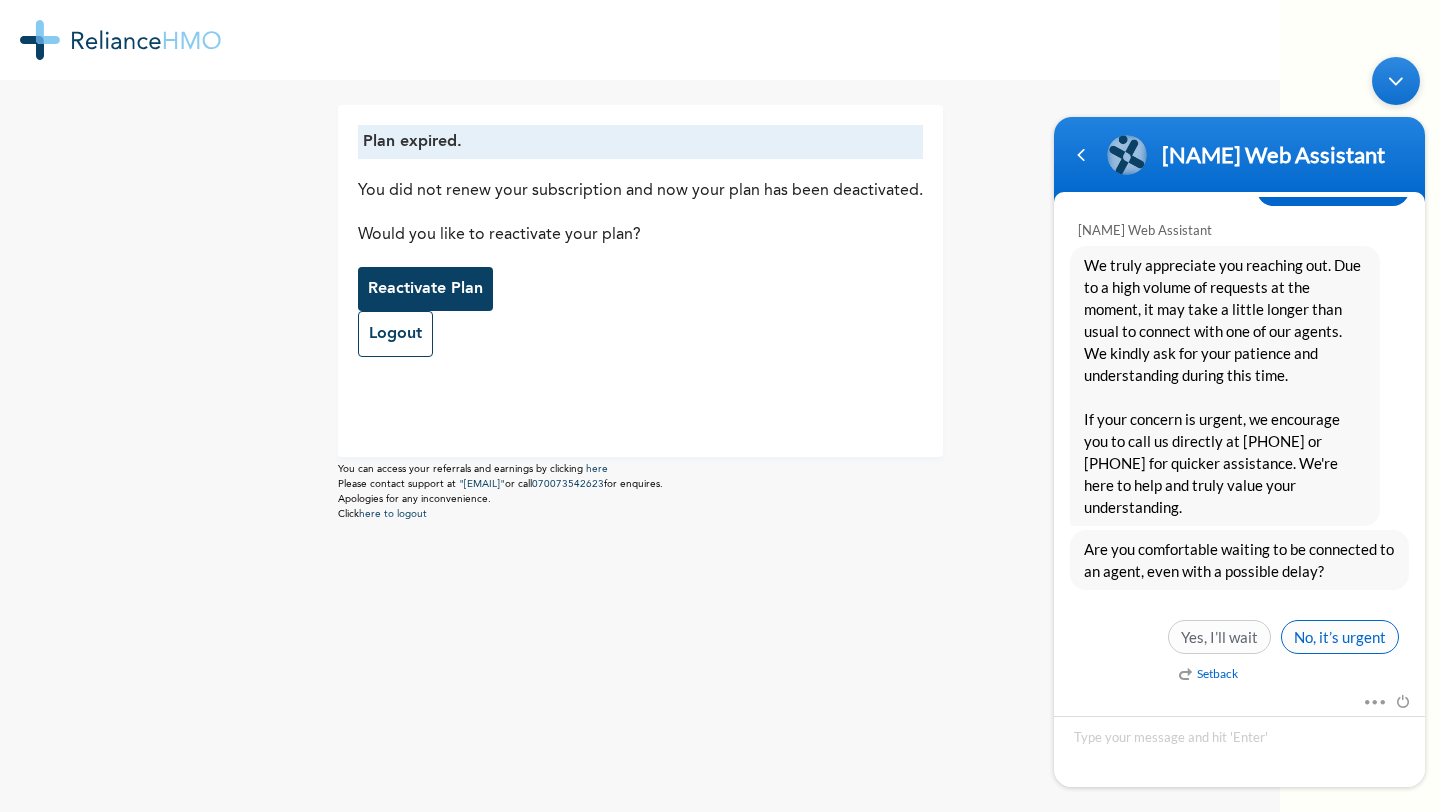 click on "No, it’s urgent" at bounding box center (1340, 637) 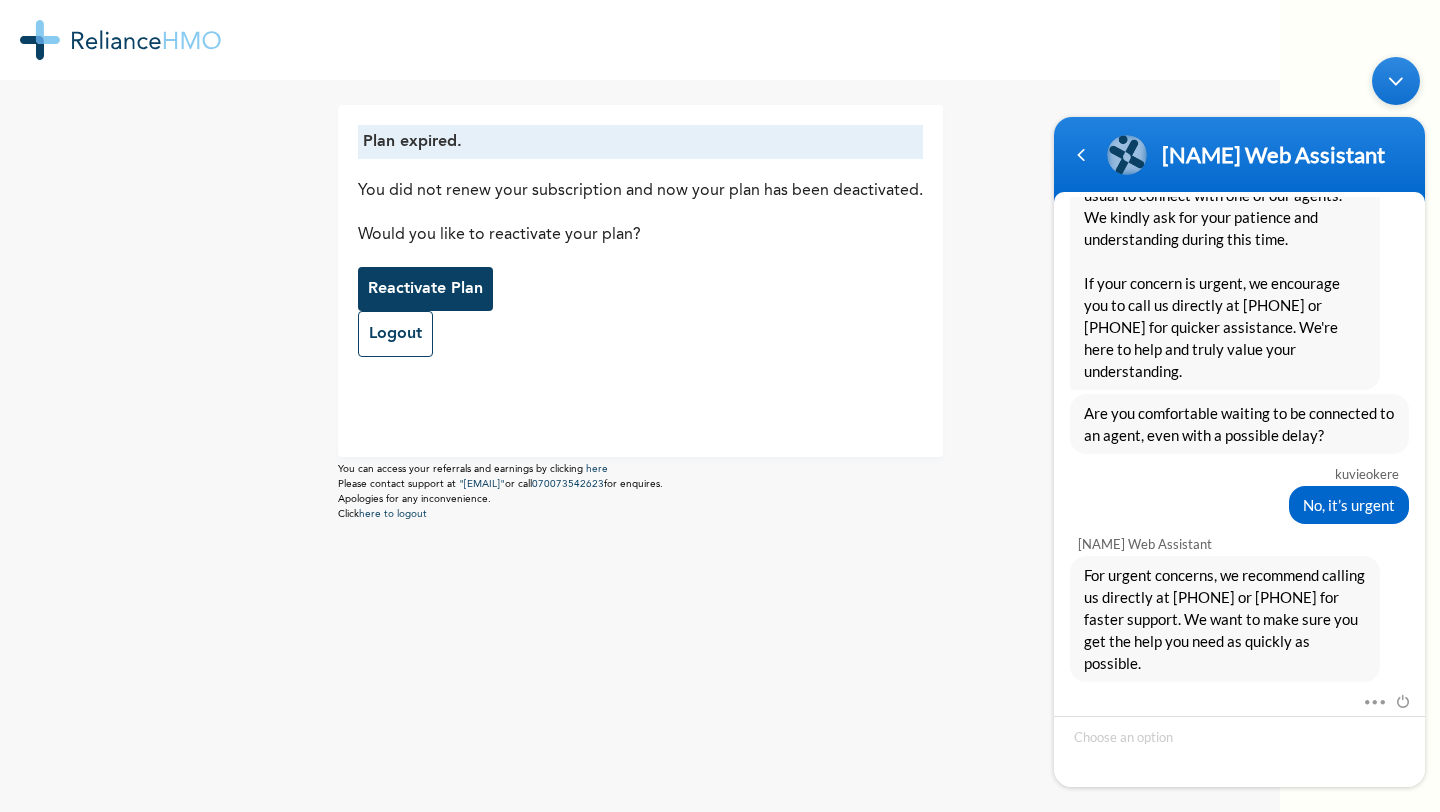 scroll, scrollTop: 1025, scrollLeft: 0, axis: vertical 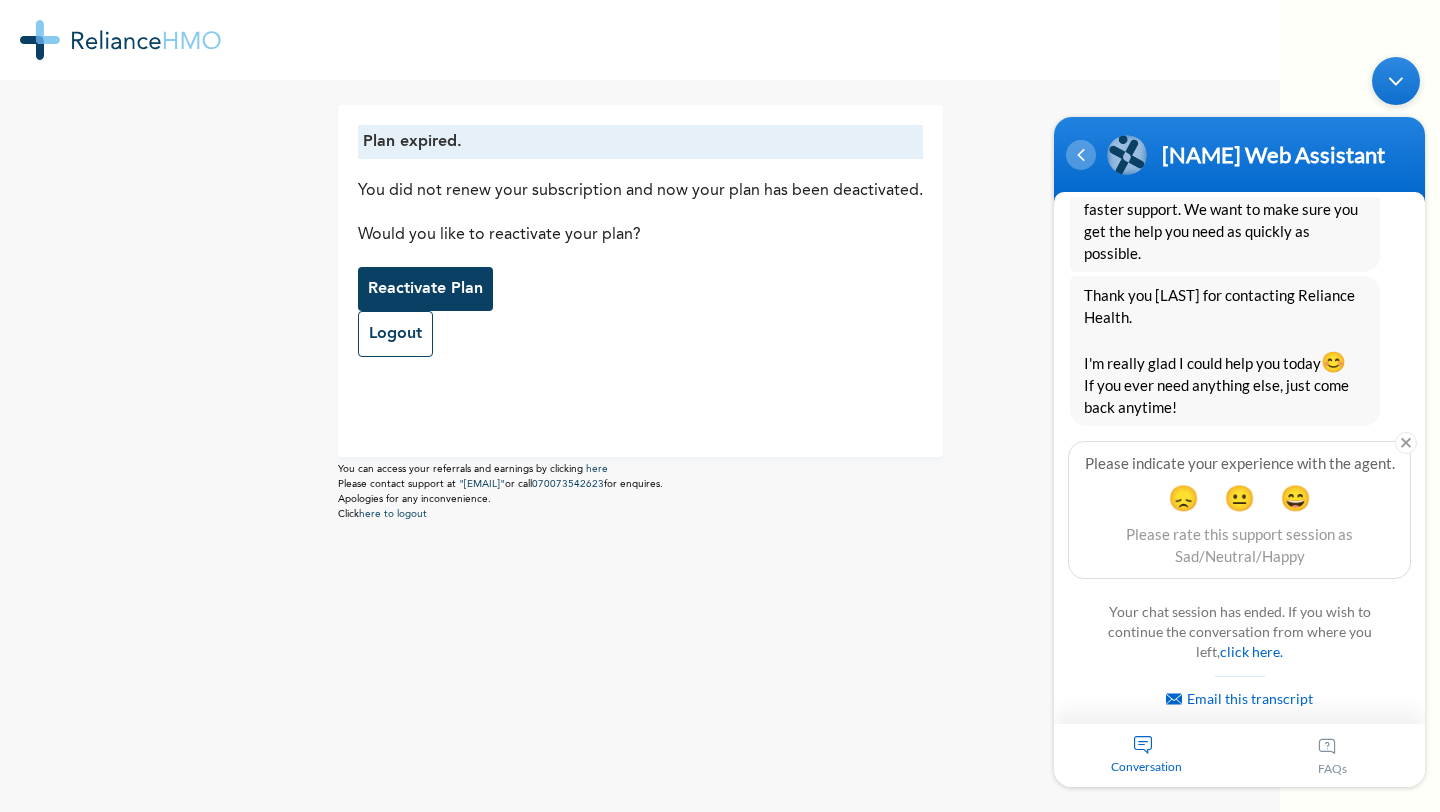 click at bounding box center (1081, 155) 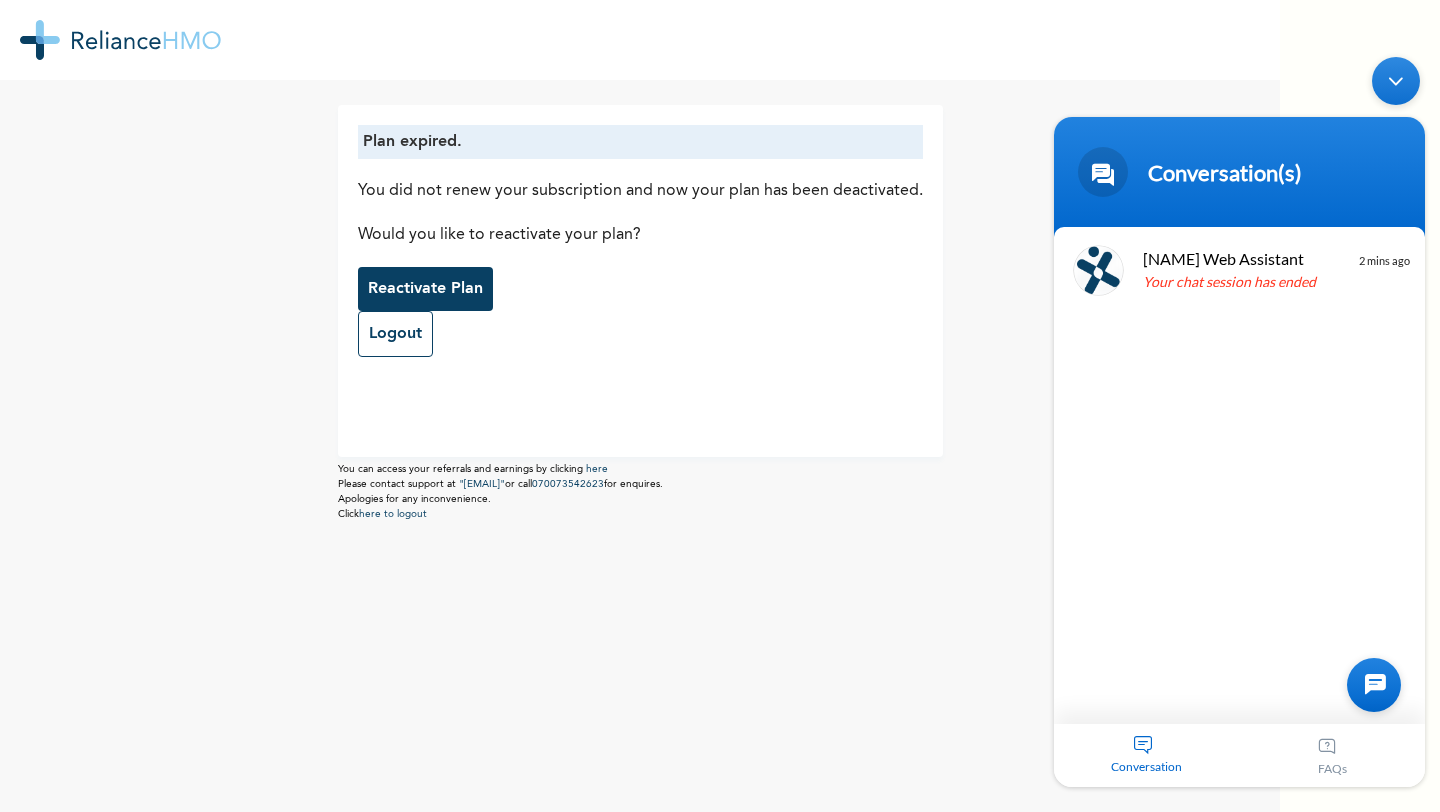 click at bounding box center (1374, 685) 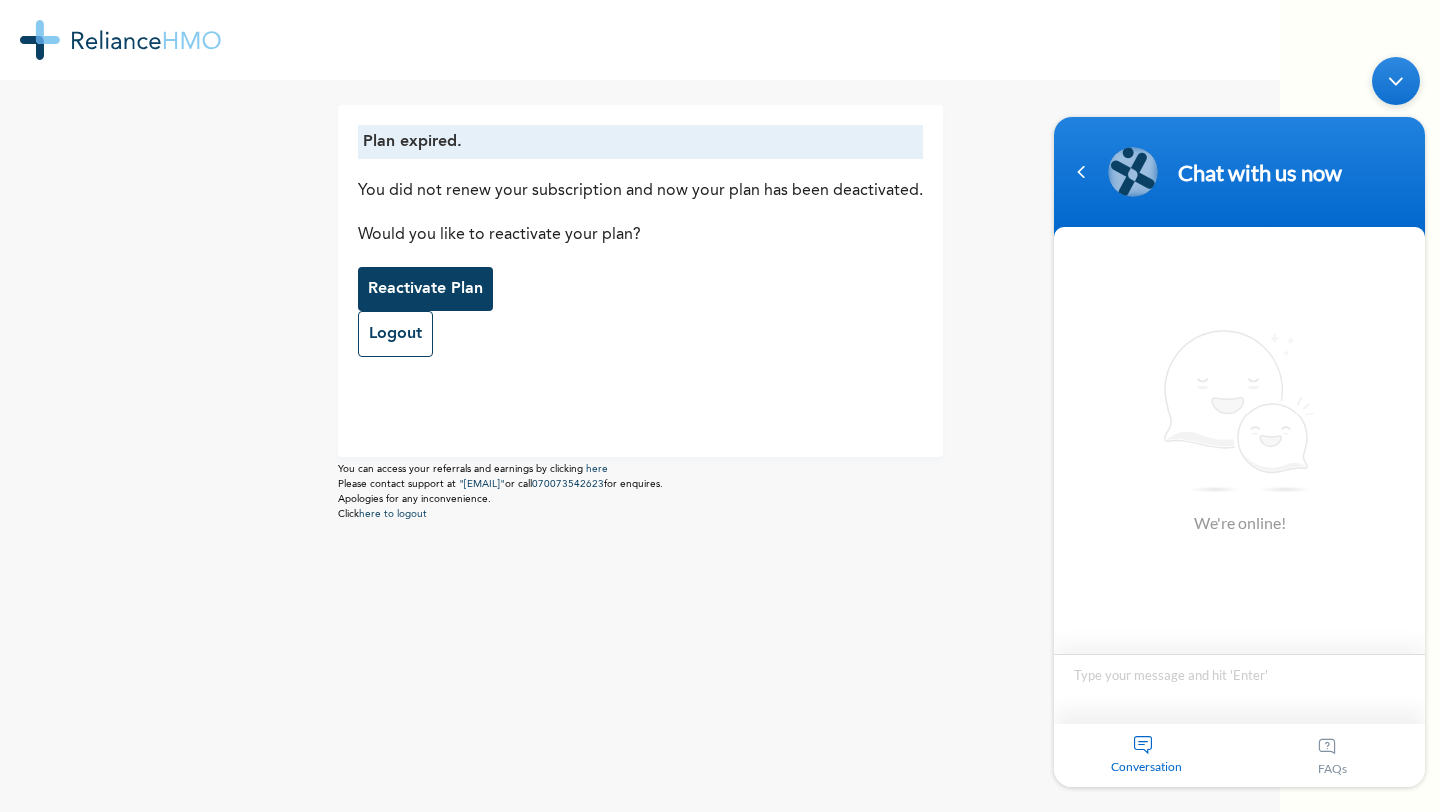 click at bounding box center [1239, 689] 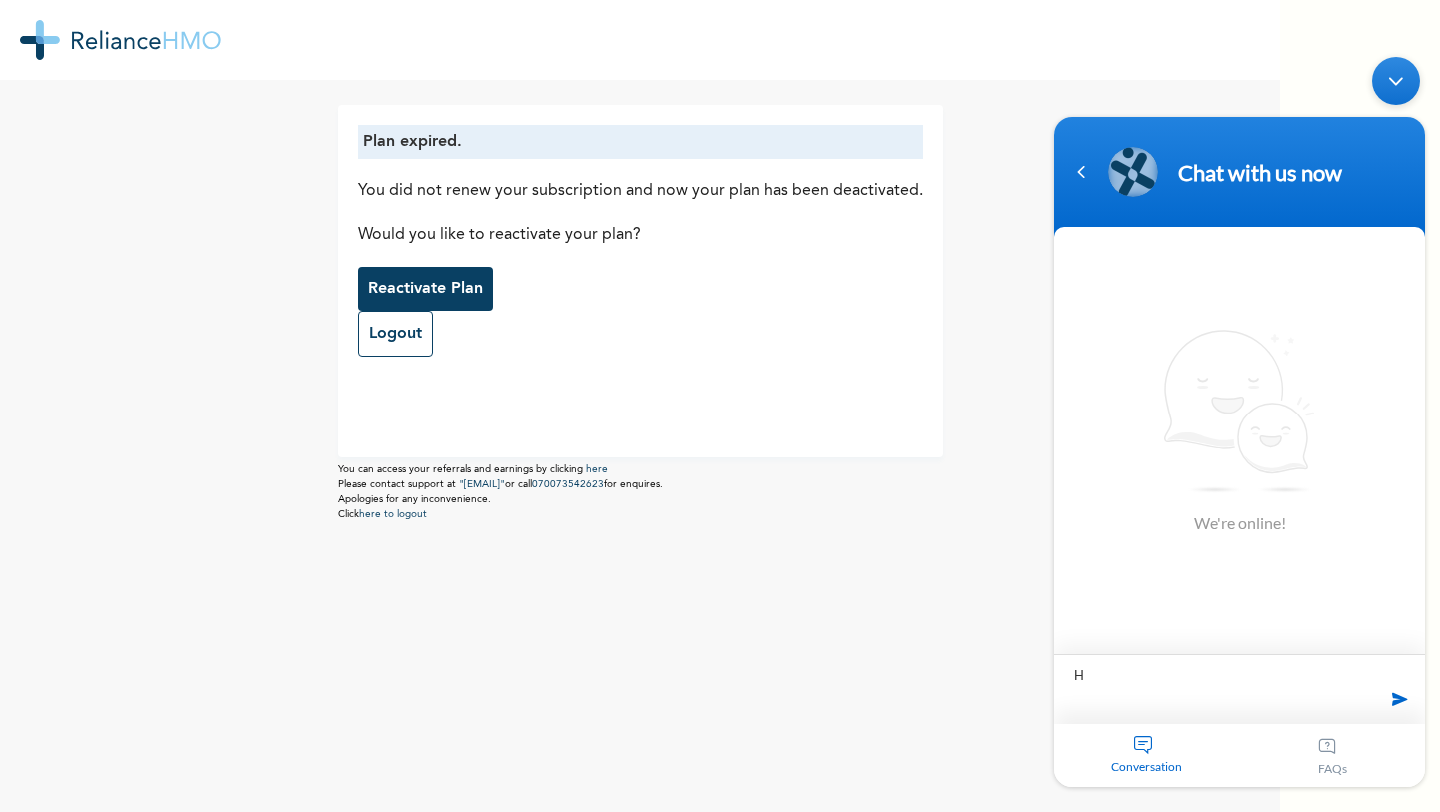 type on "Hi" 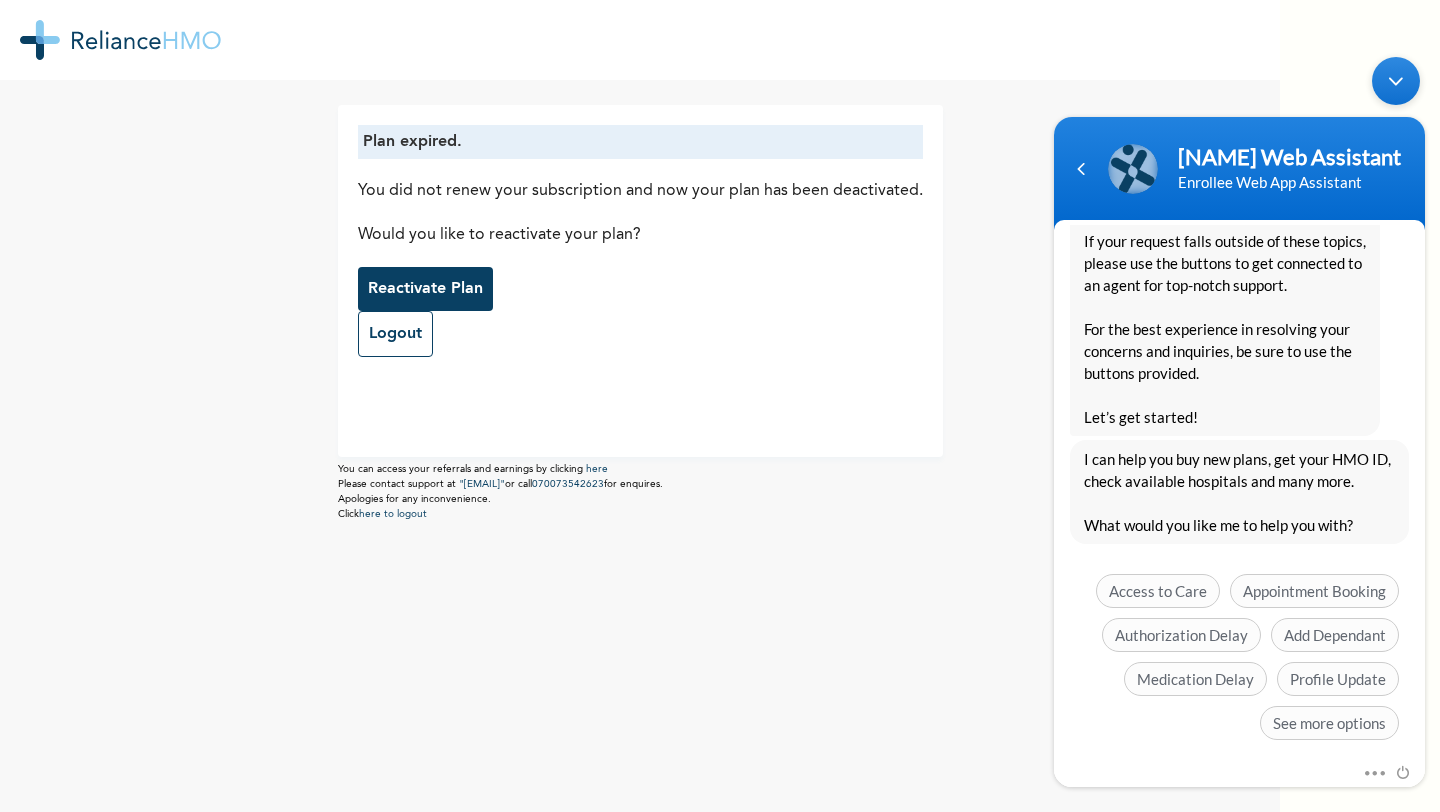 scroll, scrollTop: 349, scrollLeft: 0, axis: vertical 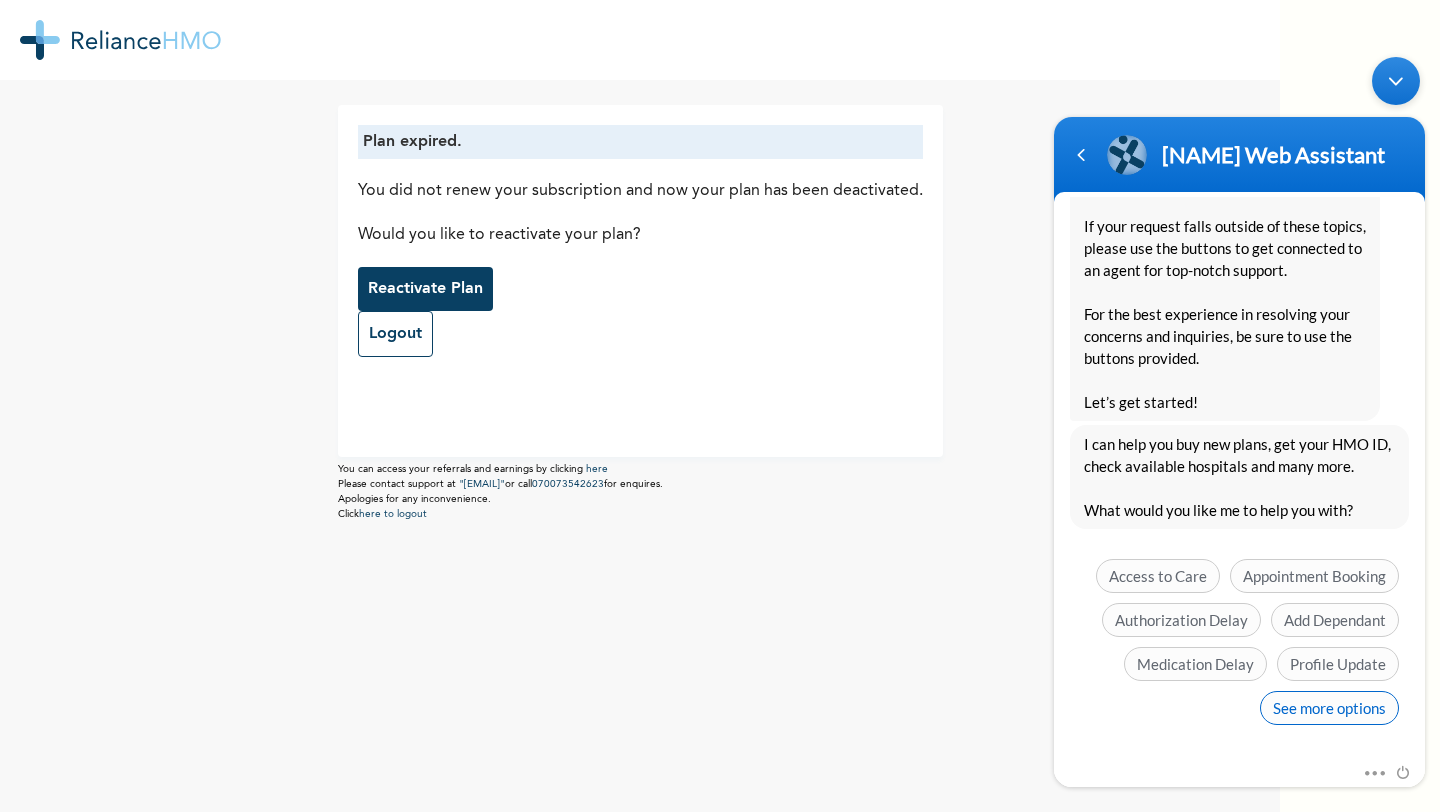 click on "See more options" at bounding box center [1329, 708] 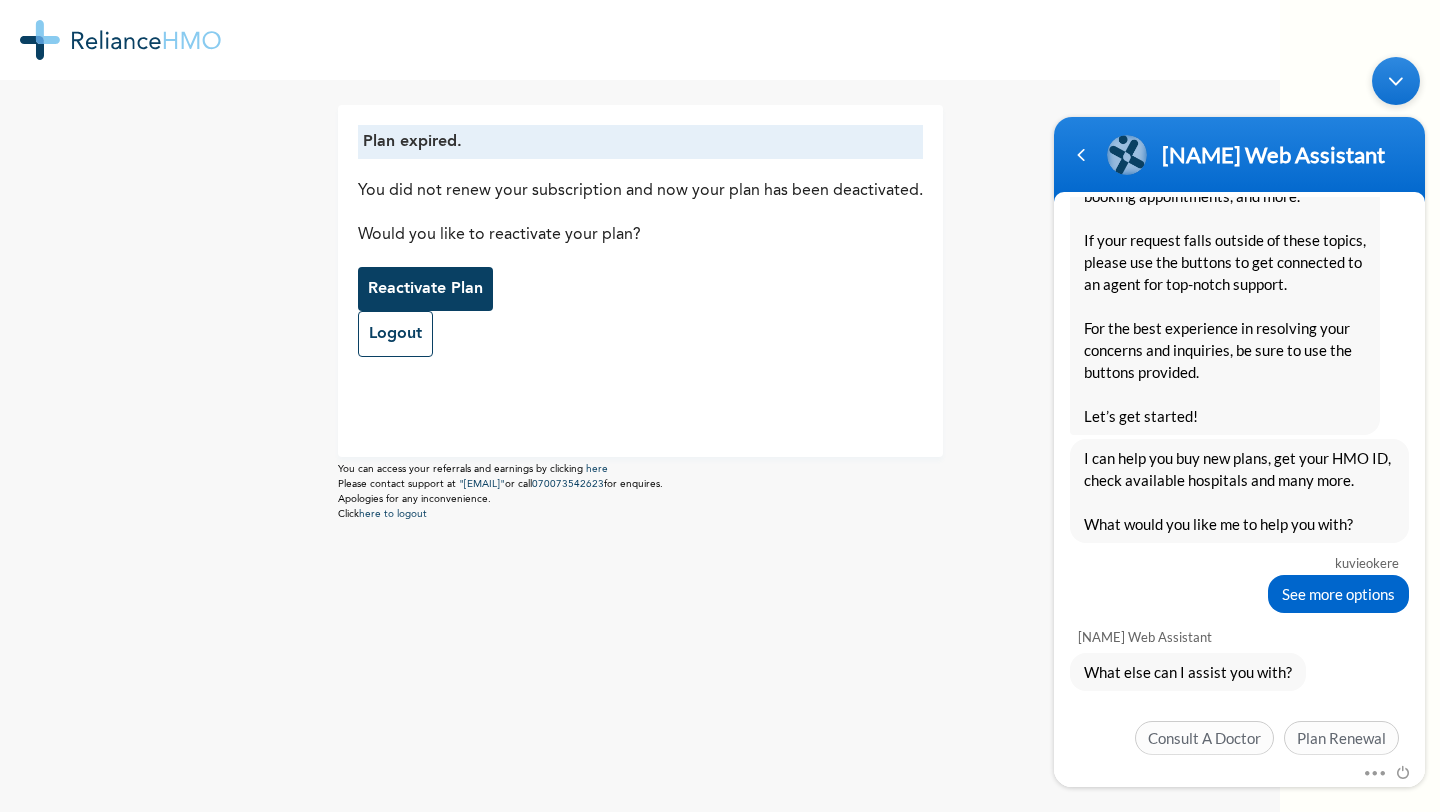 scroll, scrollTop: 497, scrollLeft: 0, axis: vertical 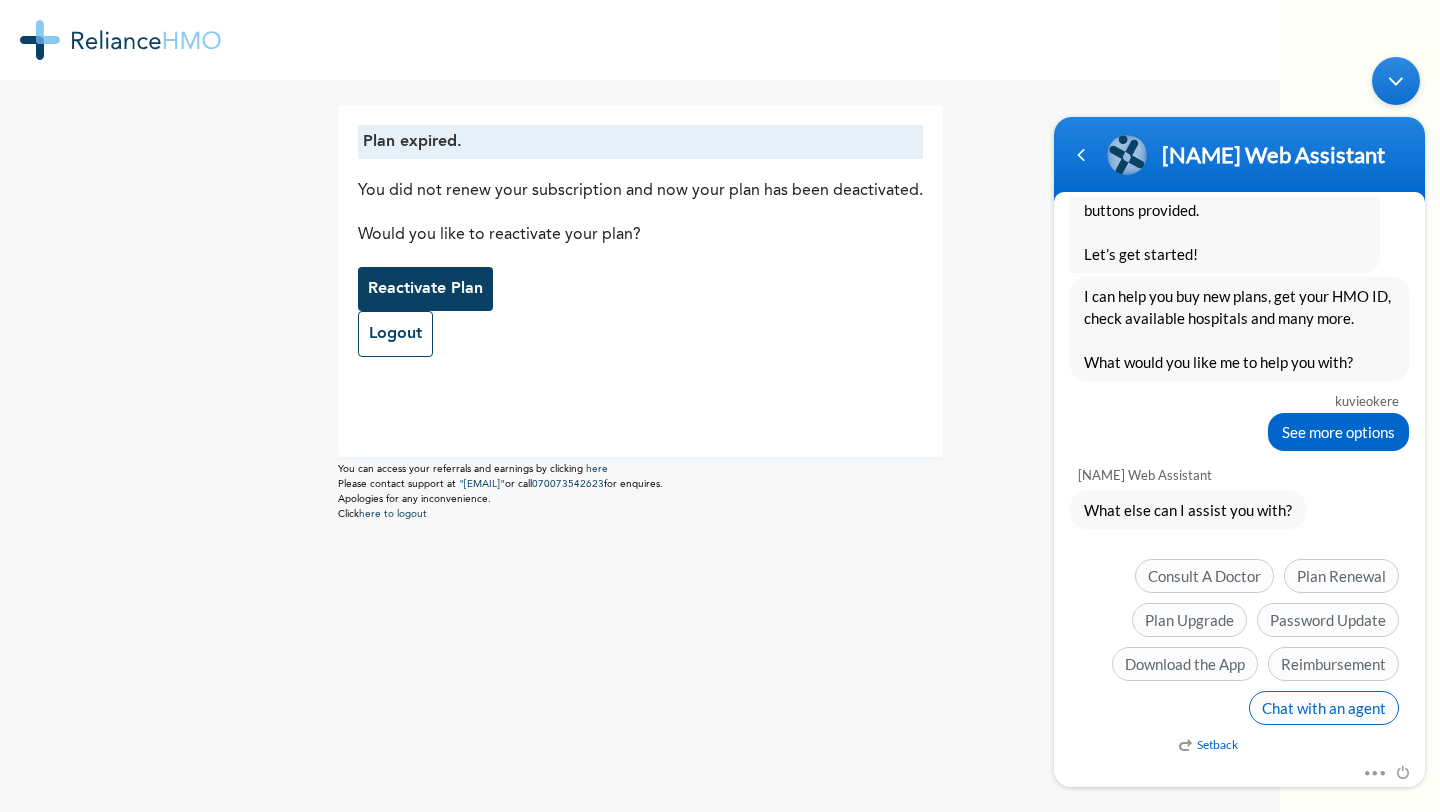 click on "Chat with an agent" at bounding box center (1324, 708) 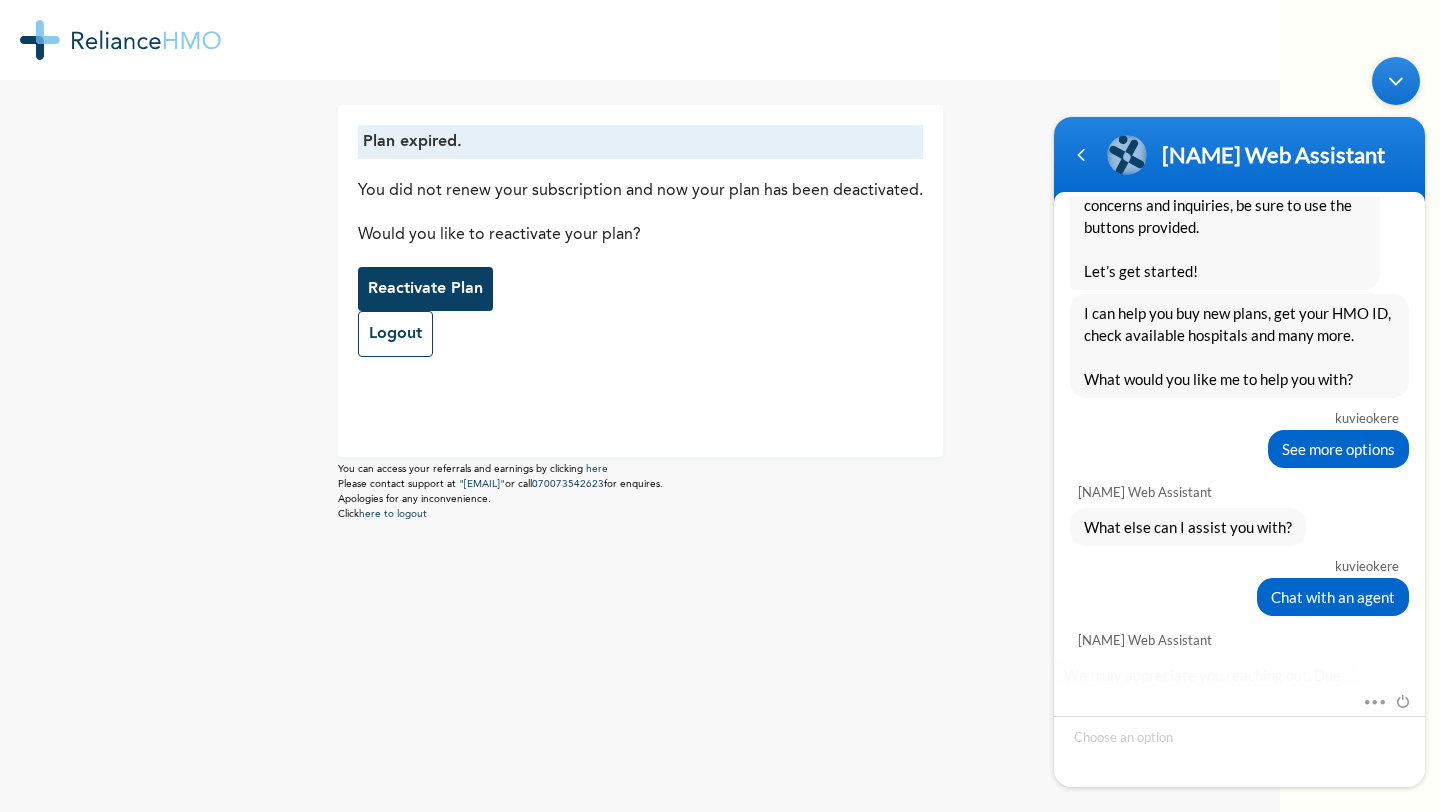 scroll, scrollTop: 784, scrollLeft: 0, axis: vertical 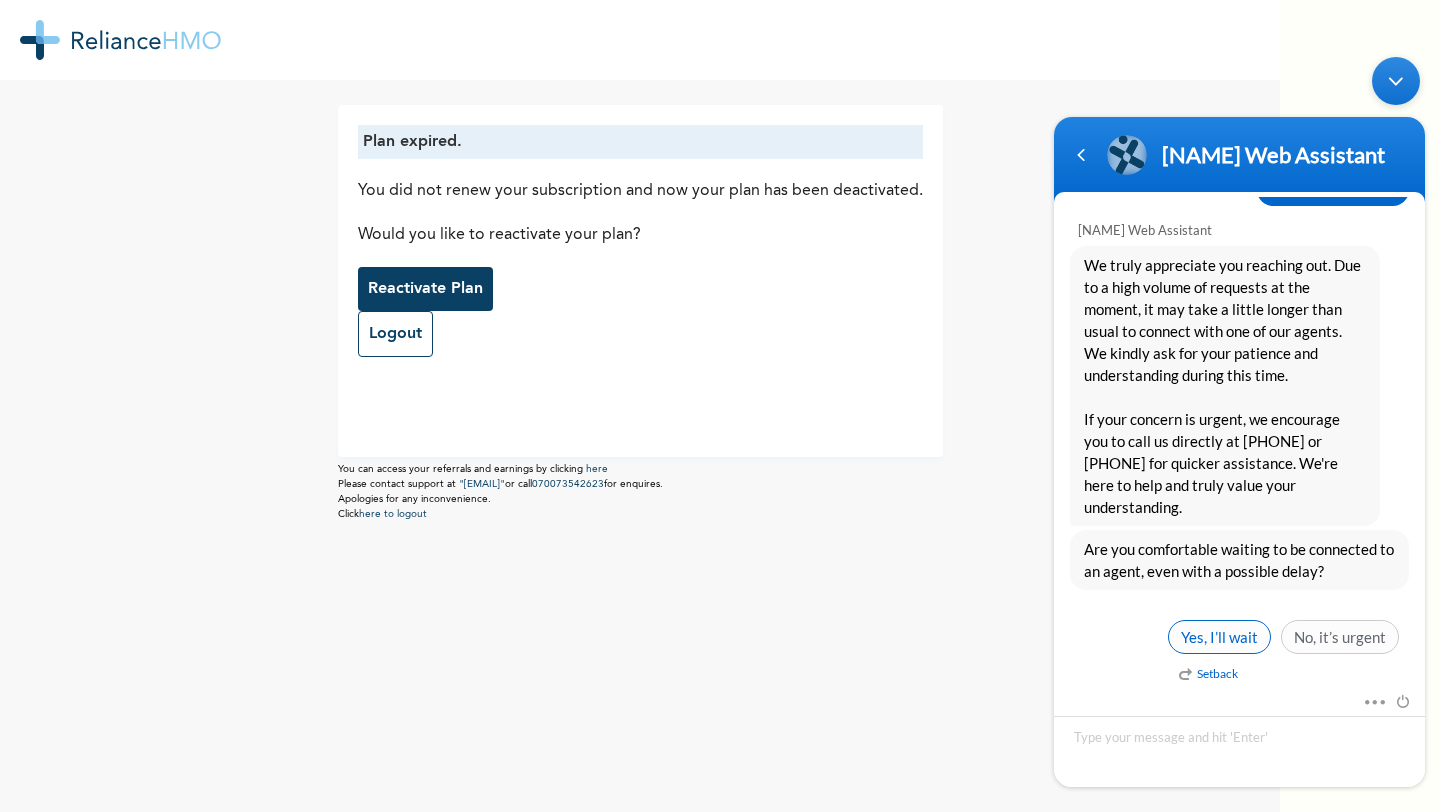click on "Yes, I’ll wait" at bounding box center [1219, 637] 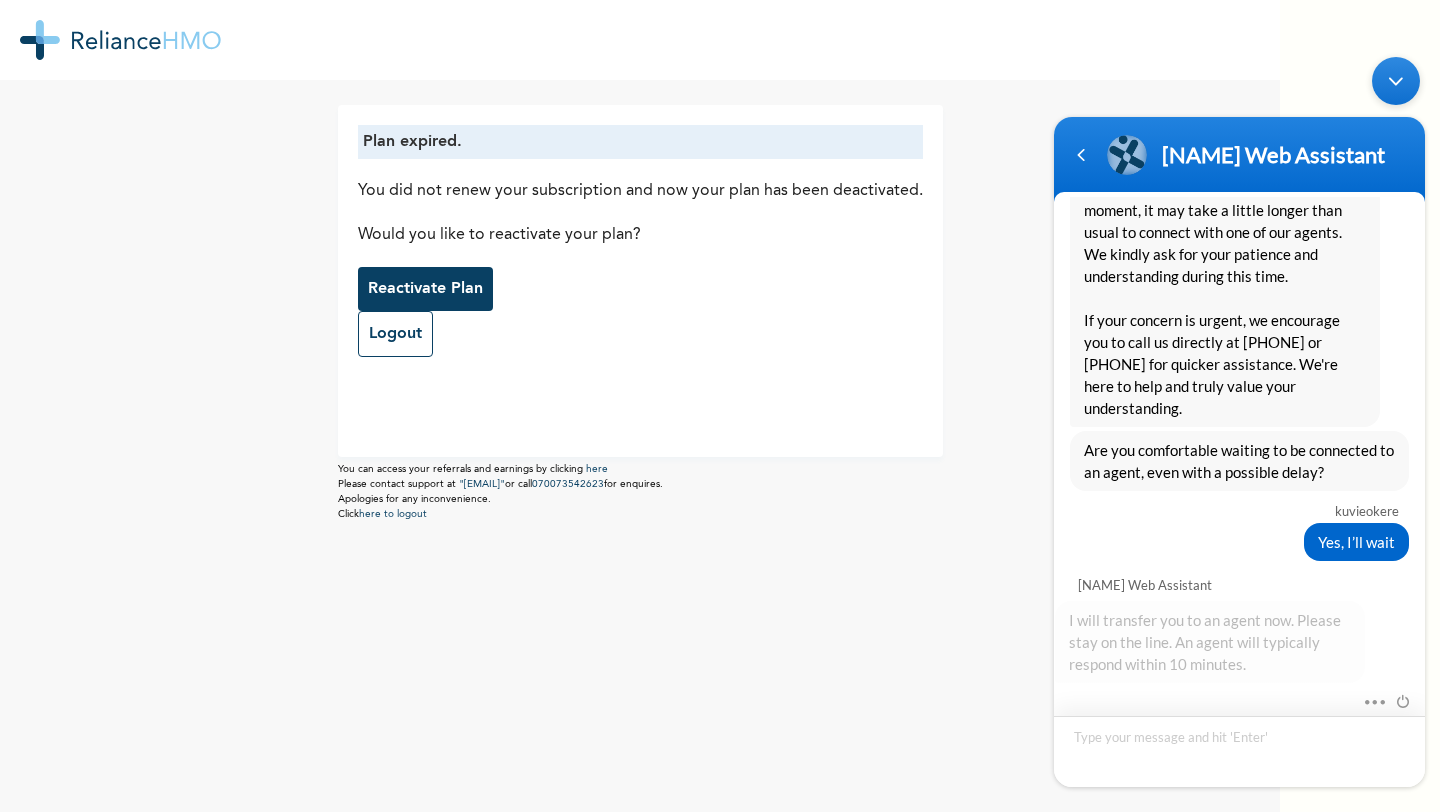 scroll, scrollTop: 1149, scrollLeft: 0, axis: vertical 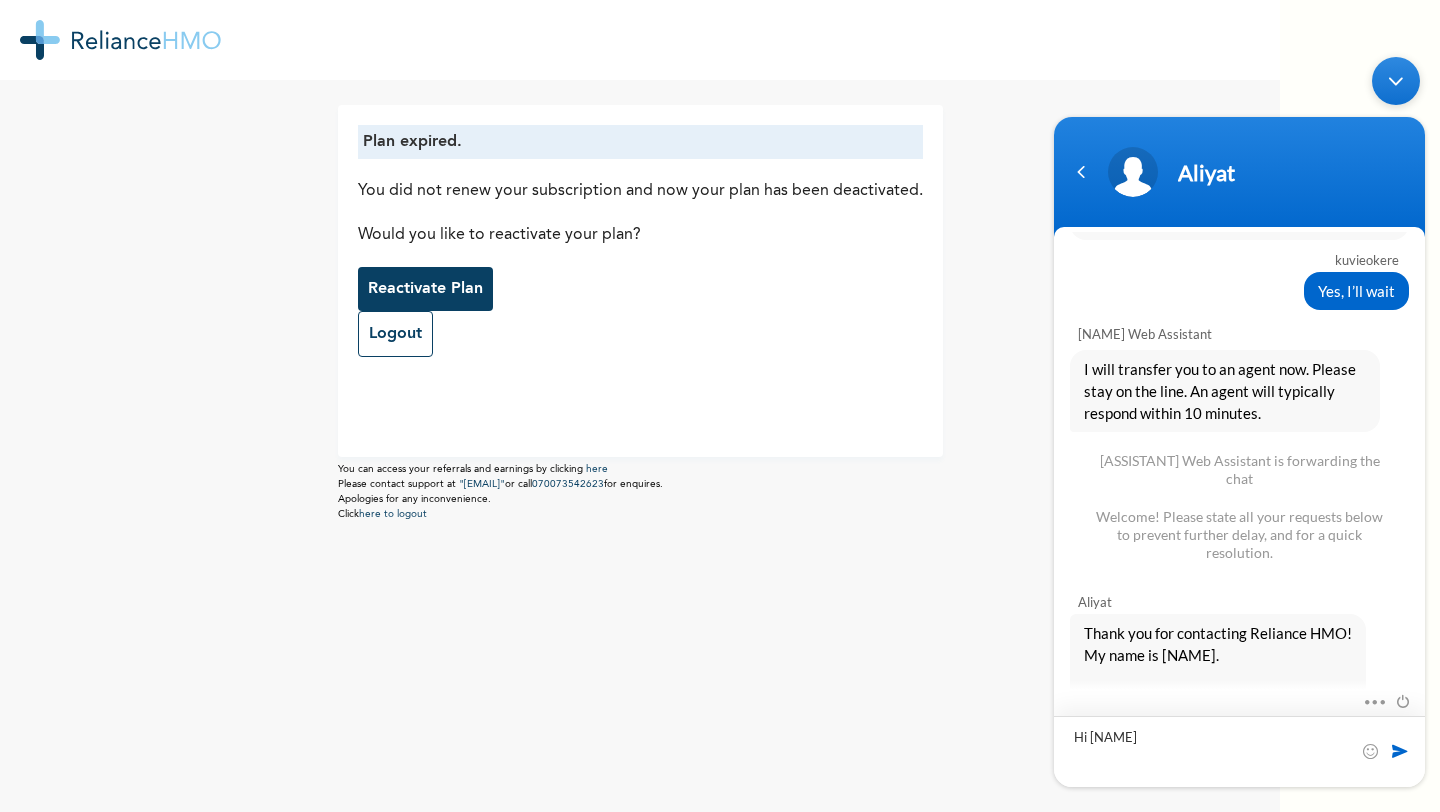 type on "Hi [NAME]." 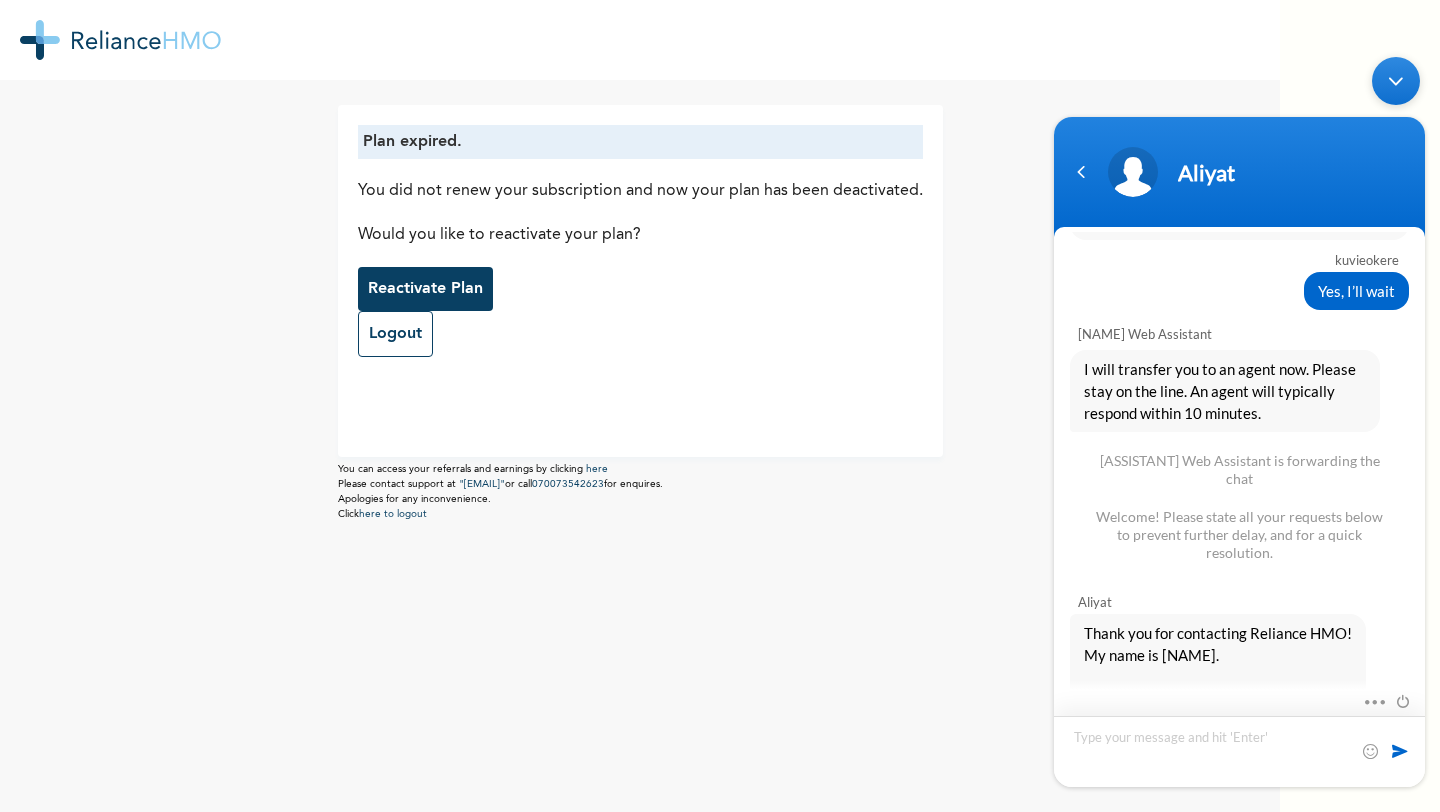 scroll, scrollTop: 1380, scrollLeft: 0, axis: vertical 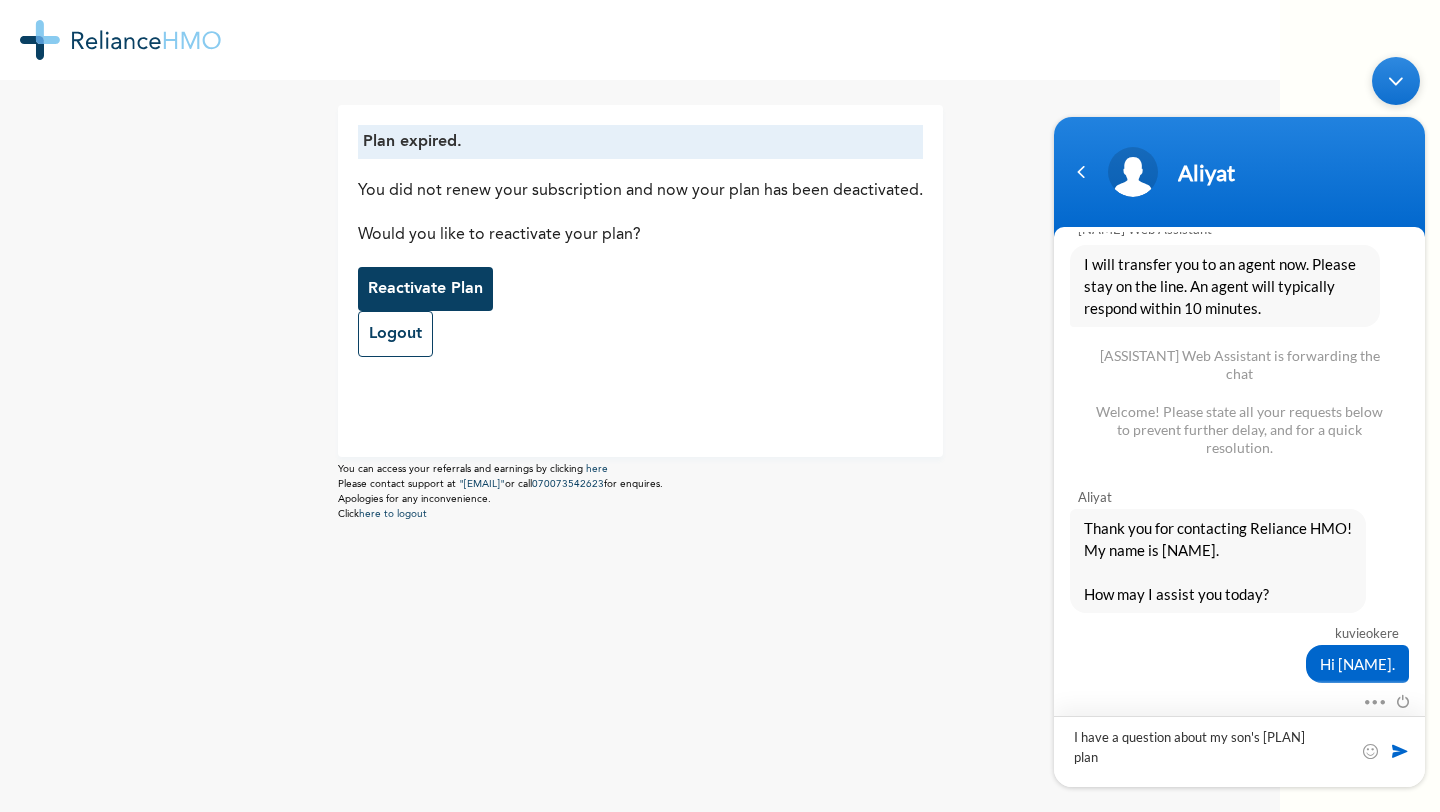type on "I have a question about my son's HMO plan." 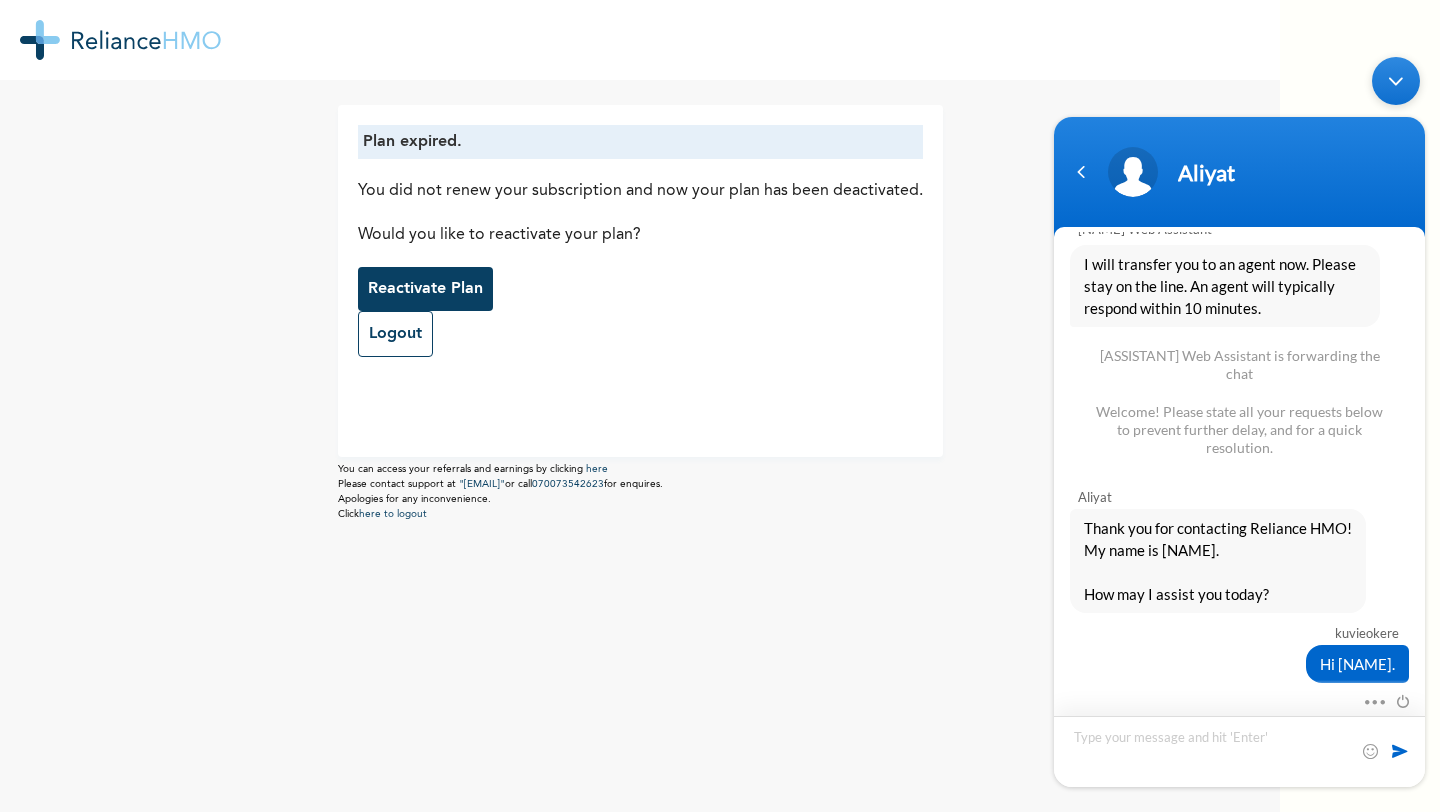 scroll, scrollTop: 1444, scrollLeft: 0, axis: vertical 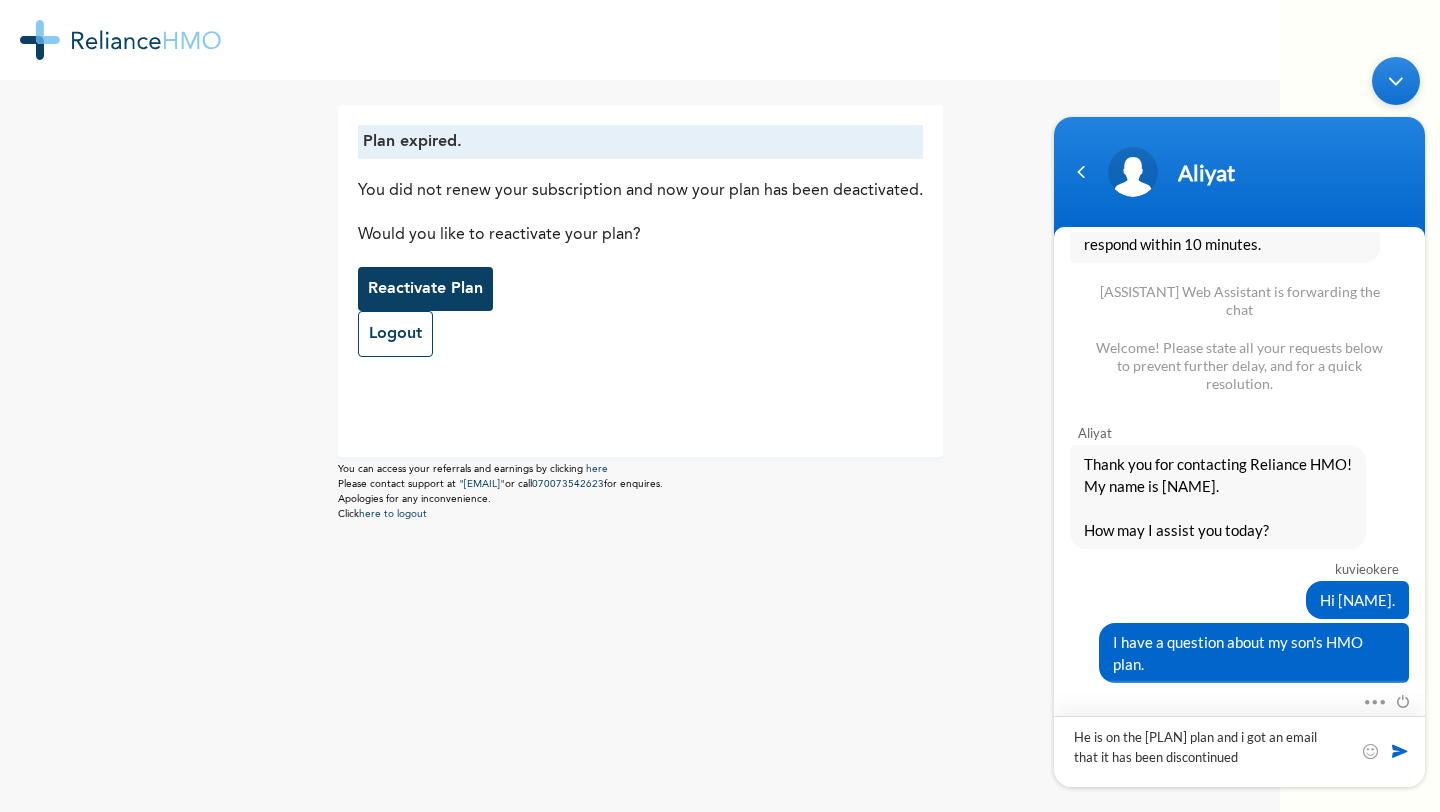type on "He is on the Alexandrite plan and i got an email that it has been discontinued." 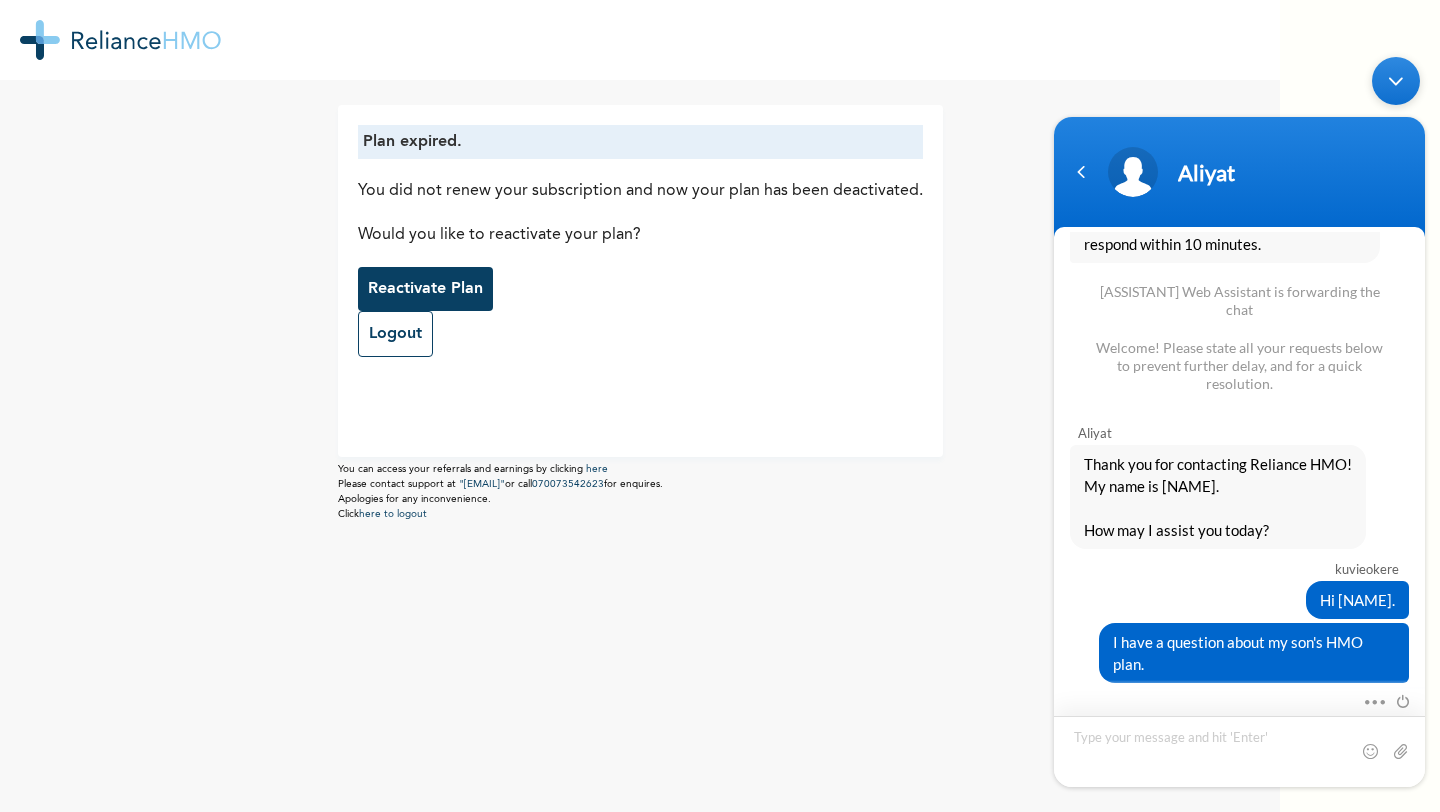 scroll, scrollTop: 1508, scrollLeft: 0, axis: vertical 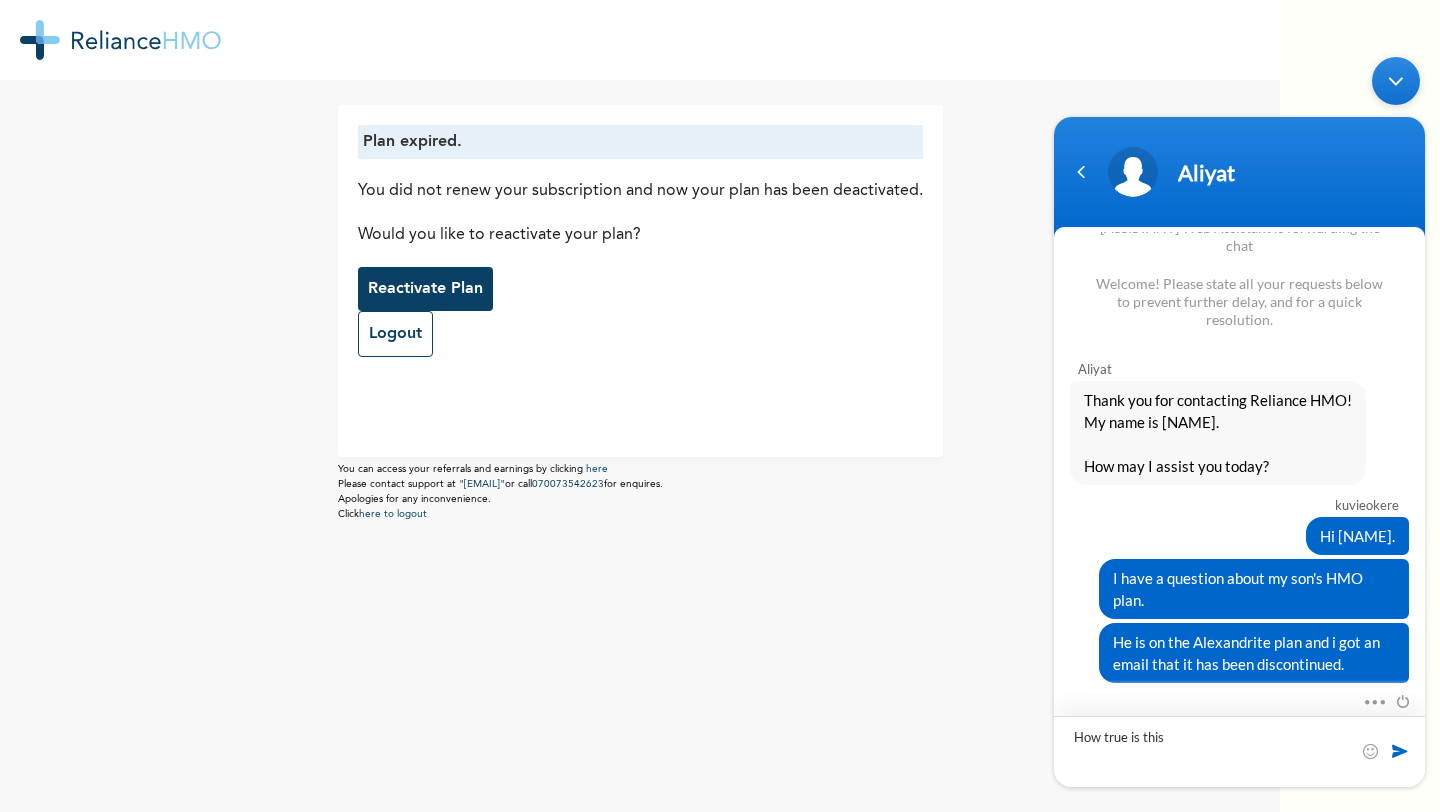 type on "How true is this?" 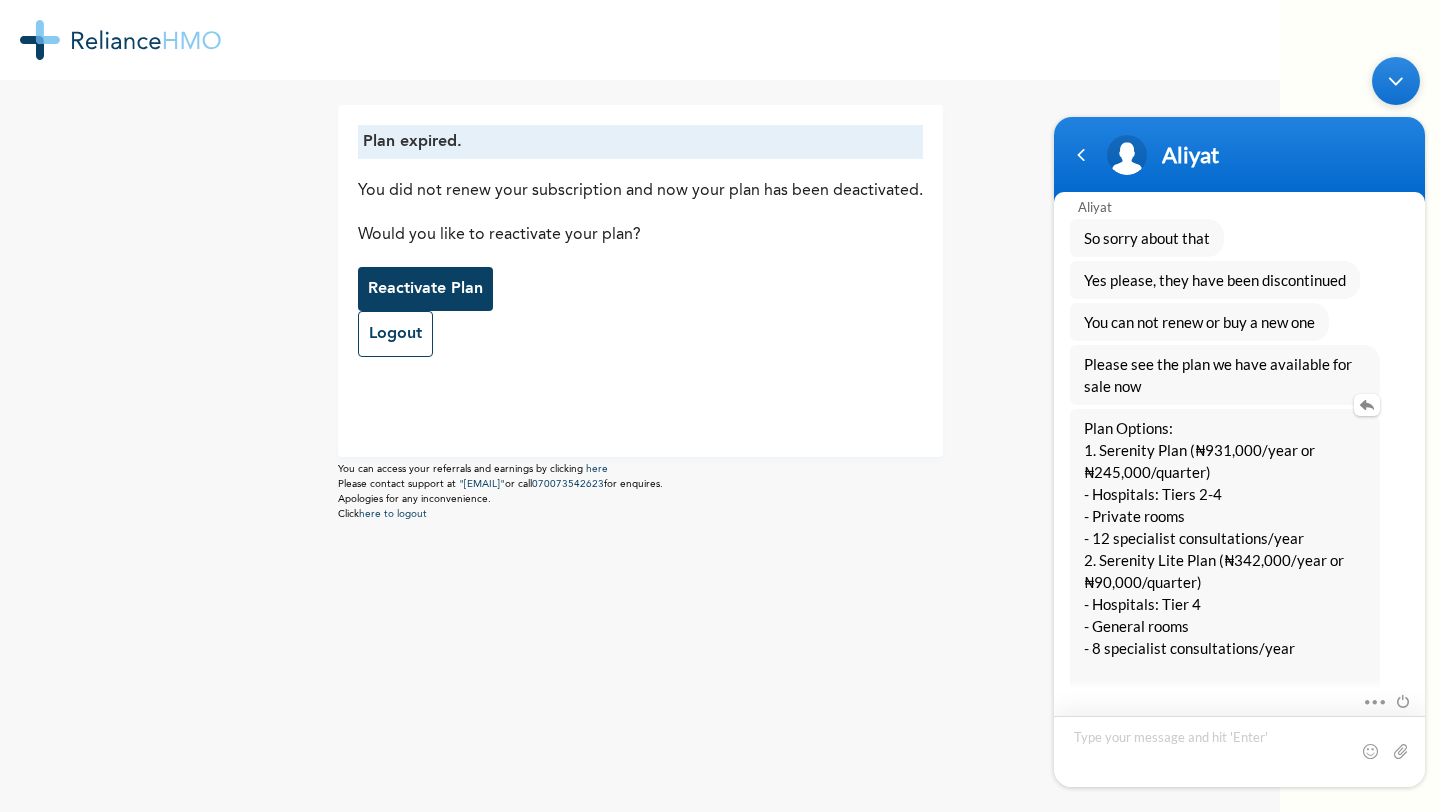 scroll, scrollTop: 1994, scrollLeft: 0, axis: vertical 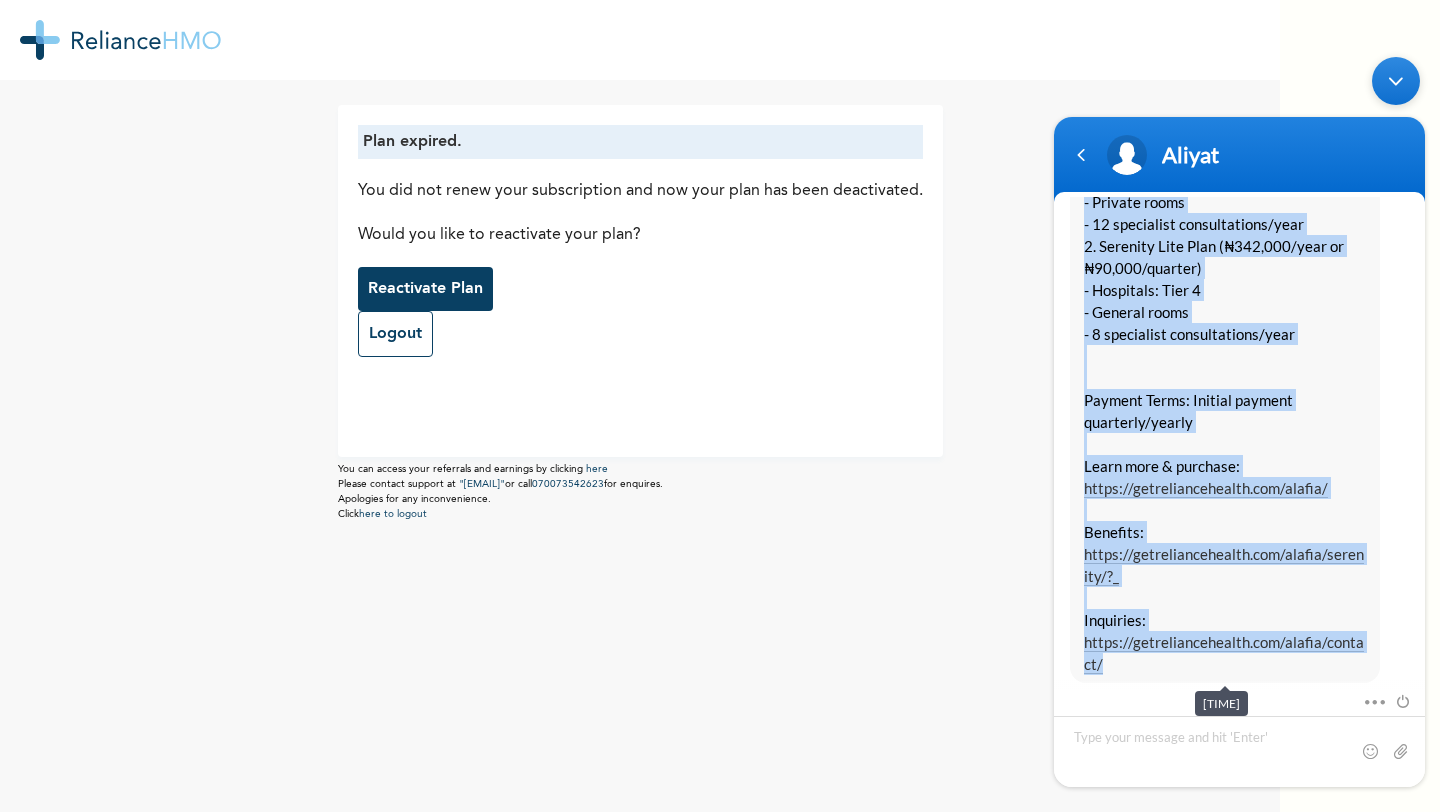drag, startPoint x: 1086, startPoint y: 447, endPoint x: 1224, endPoint y: 663, distance: 256.3201 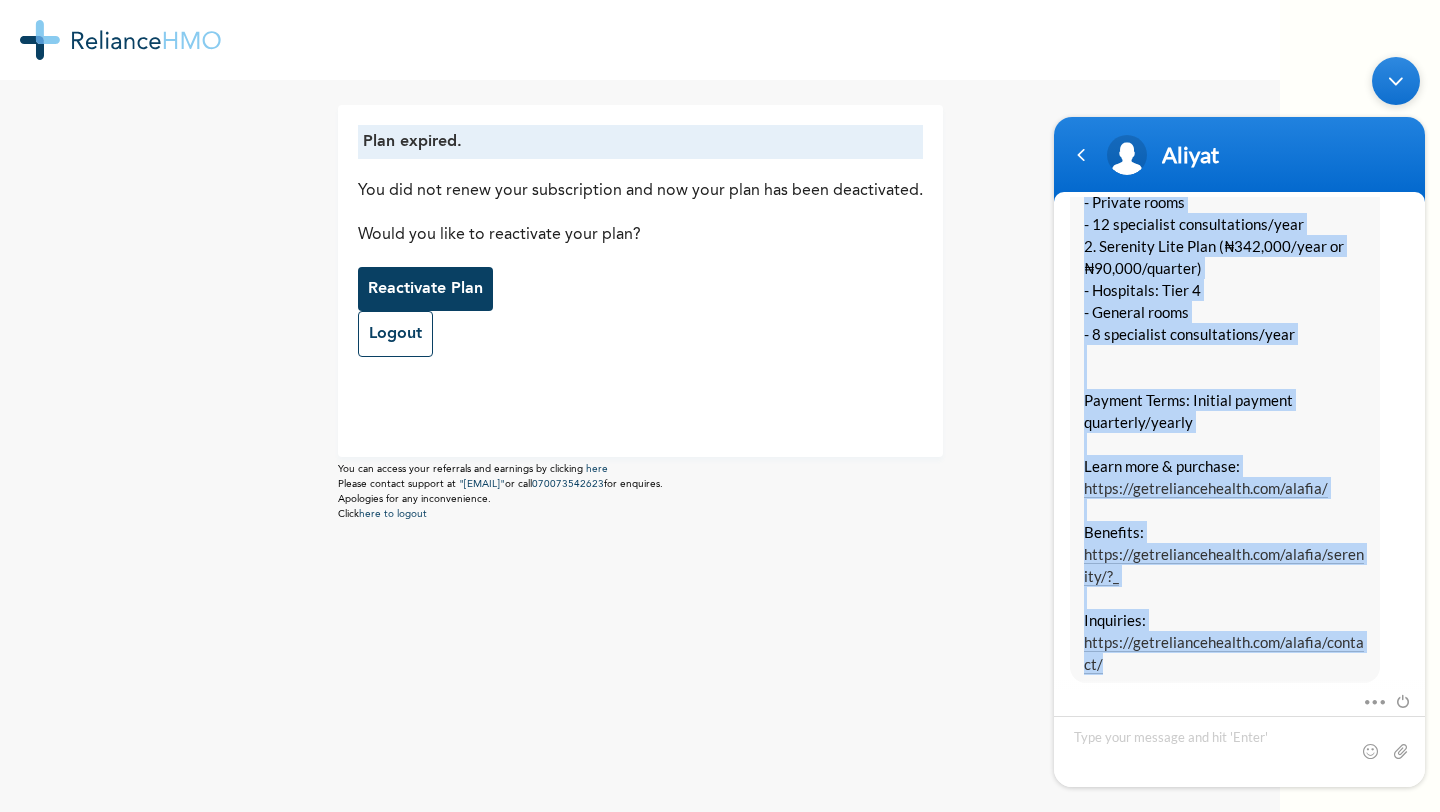 copy on "Plan Options: 1. Serenity Plan (₦931,000/year or ₦245,000/quarter)     - Hospitals: Tiers 2-4     - Private rooms     - 12 specialist consultations/year 2. Serenity Lite Plan (₦342,000/year or ₦90,000/quarter)     - Hospitals: Tier 4     - General rooms     - 8 specialist consultations/year     Payment Terms: Initial payment quarterly/yearly   Learn more & purchase: https://getreliancehealth.com/alafia/   Benefits: https://getreliancehealth.com/alafia/serenity/?_   Inquiries: https://getreliancehealth.com/alafia/contact/" 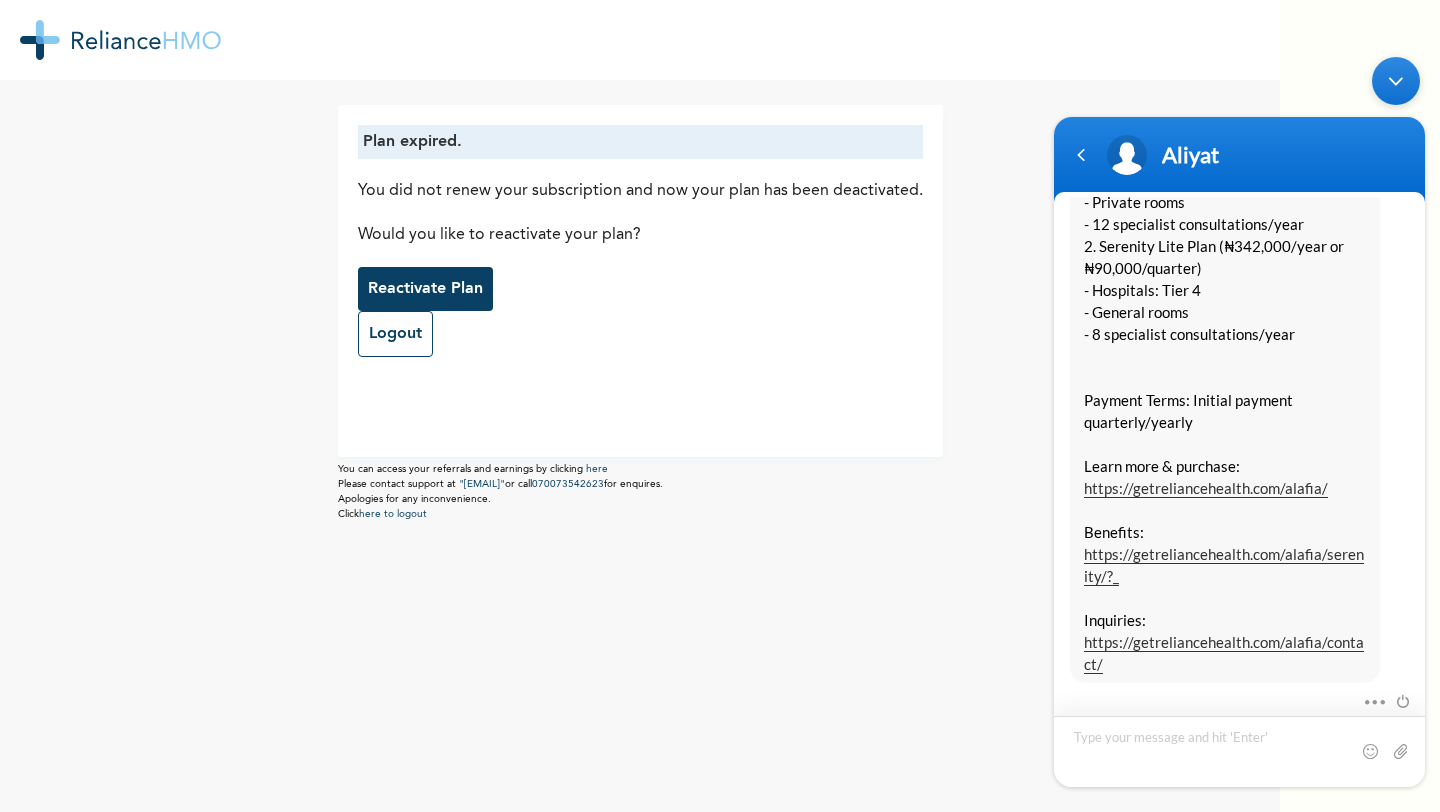 click at bounding box center (1239, 751) 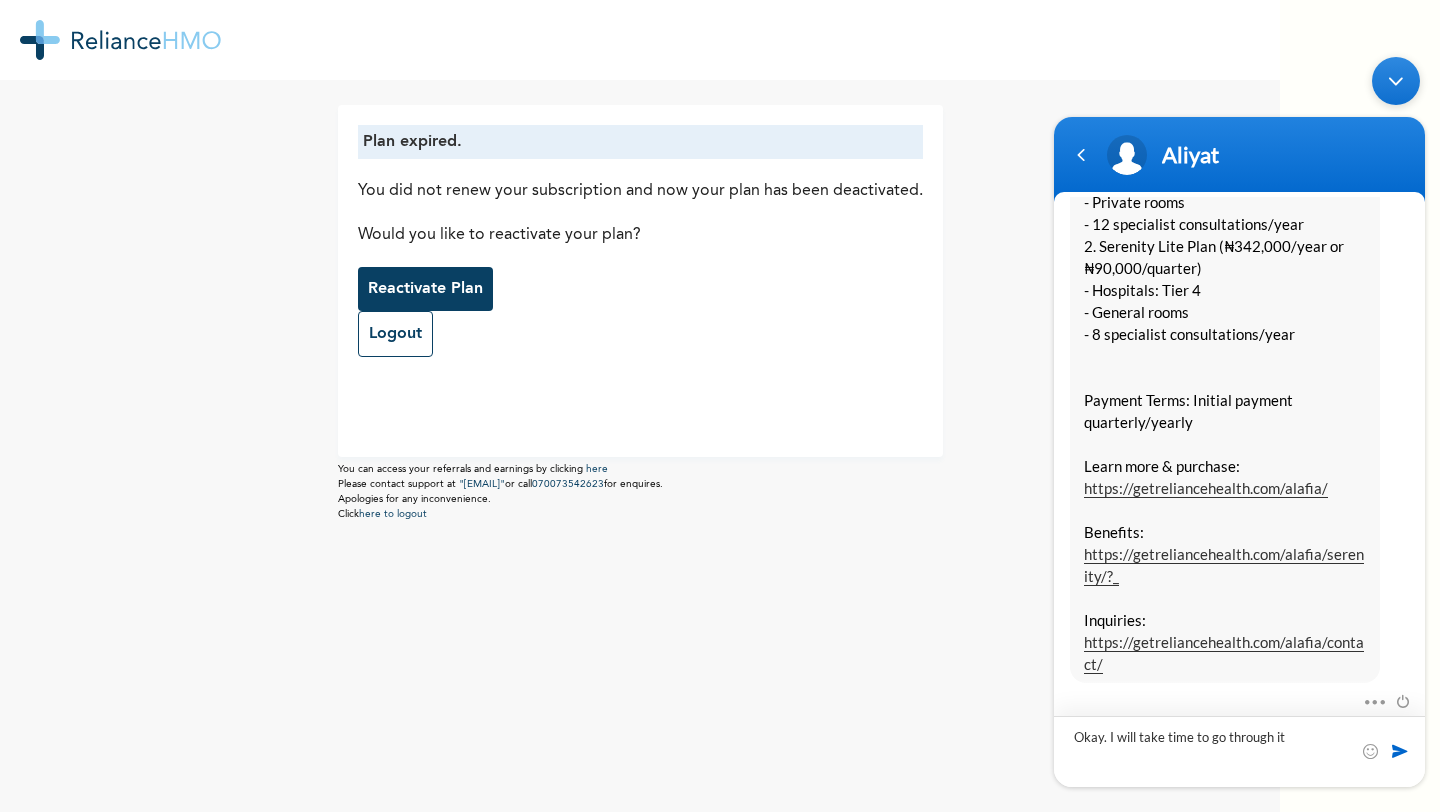 type on "Okay. I will take time to go through it." 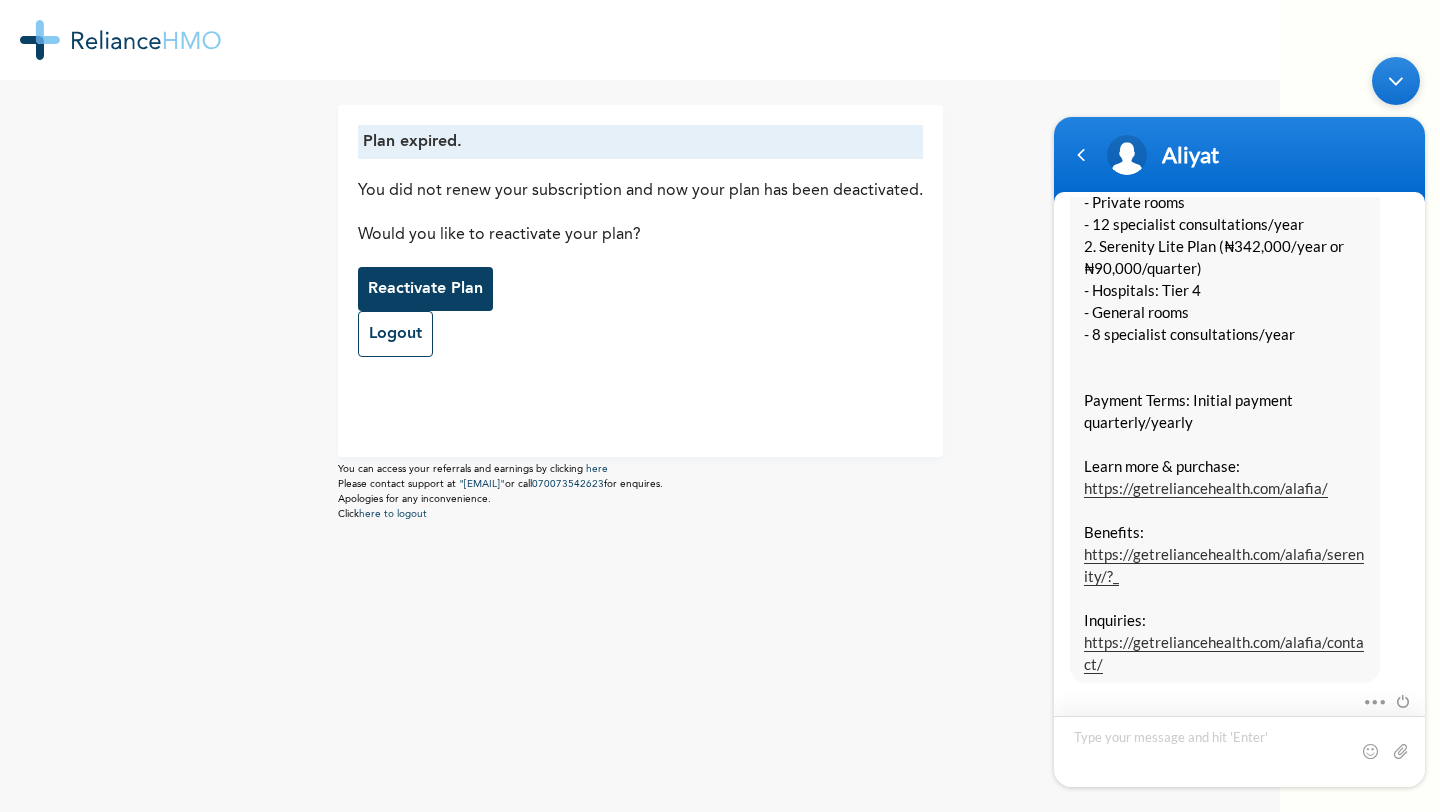 scroll, scrollTop: 2395, scrollLeft: 0, axis: vertical 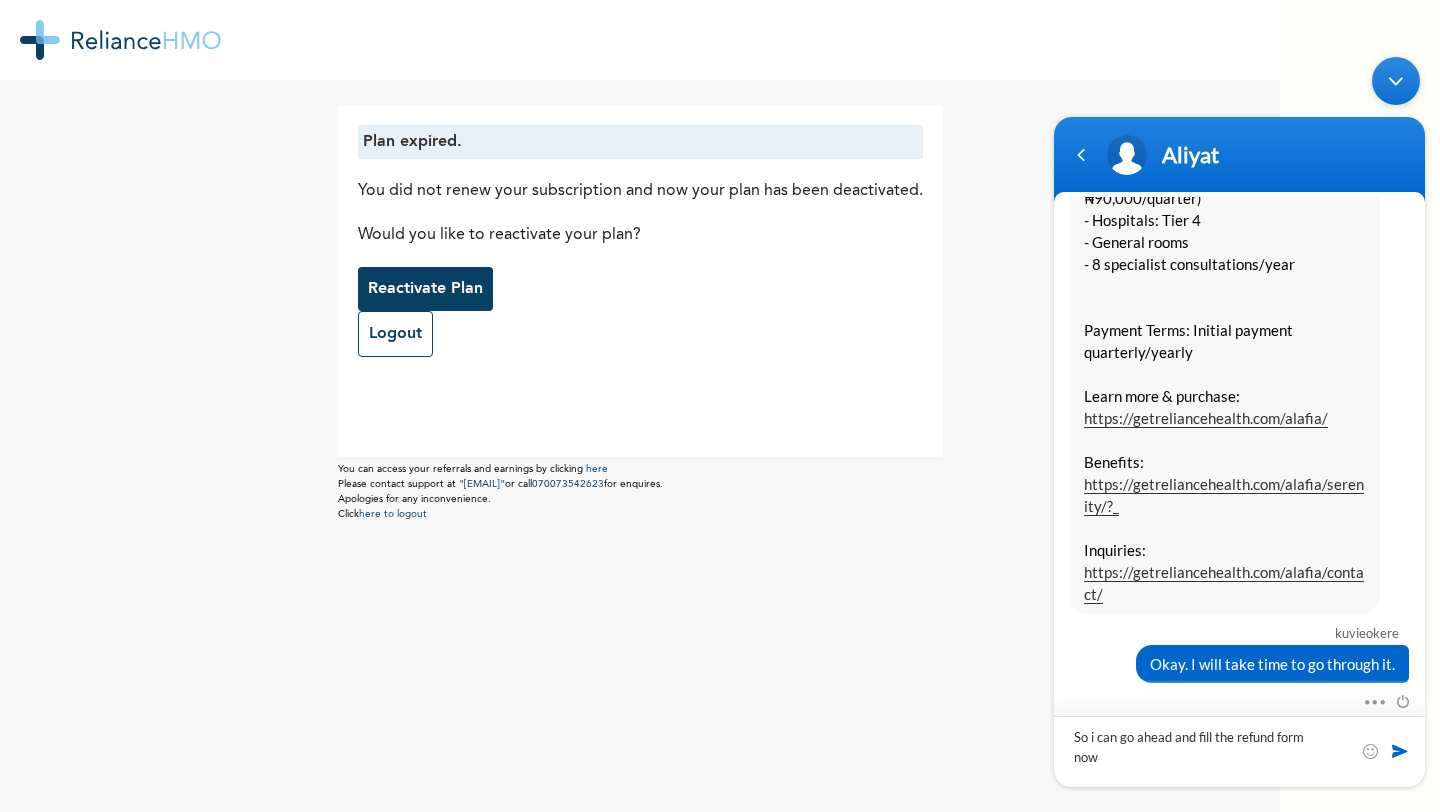 type on "So i can go ahead and fill the refund form now?" 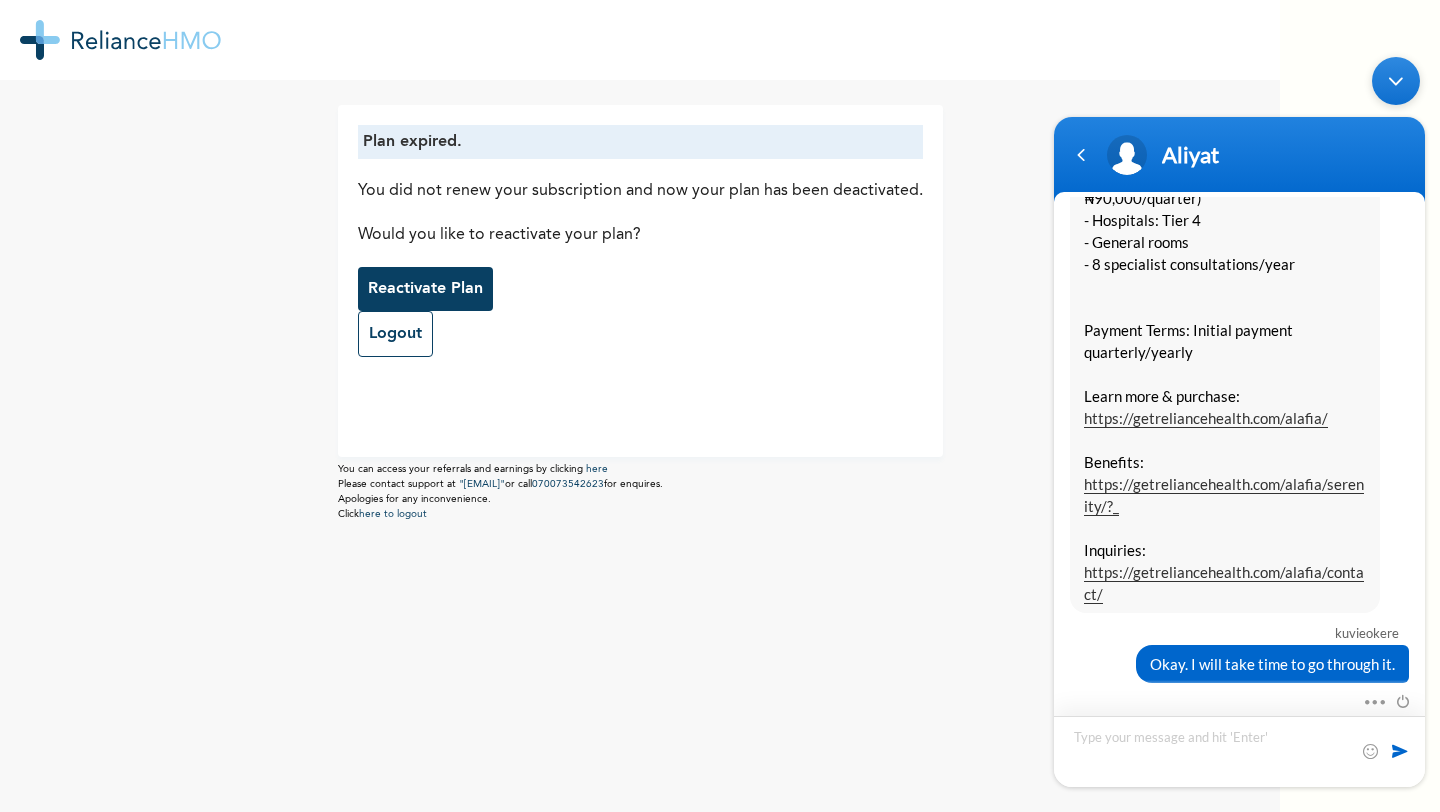 scroll, scrollTop: 2459, scrollLeft: 0, axis: vertical 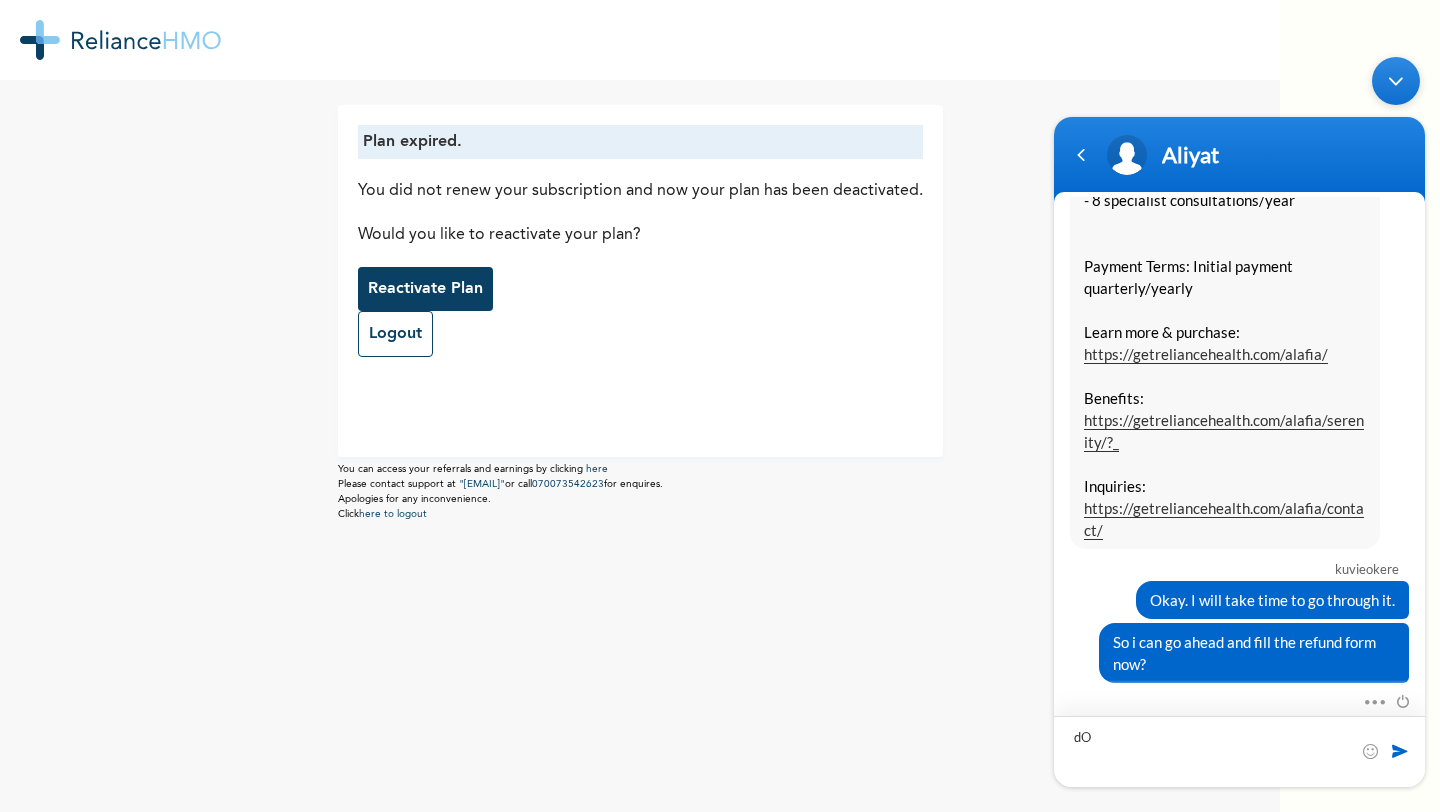 type on "d" 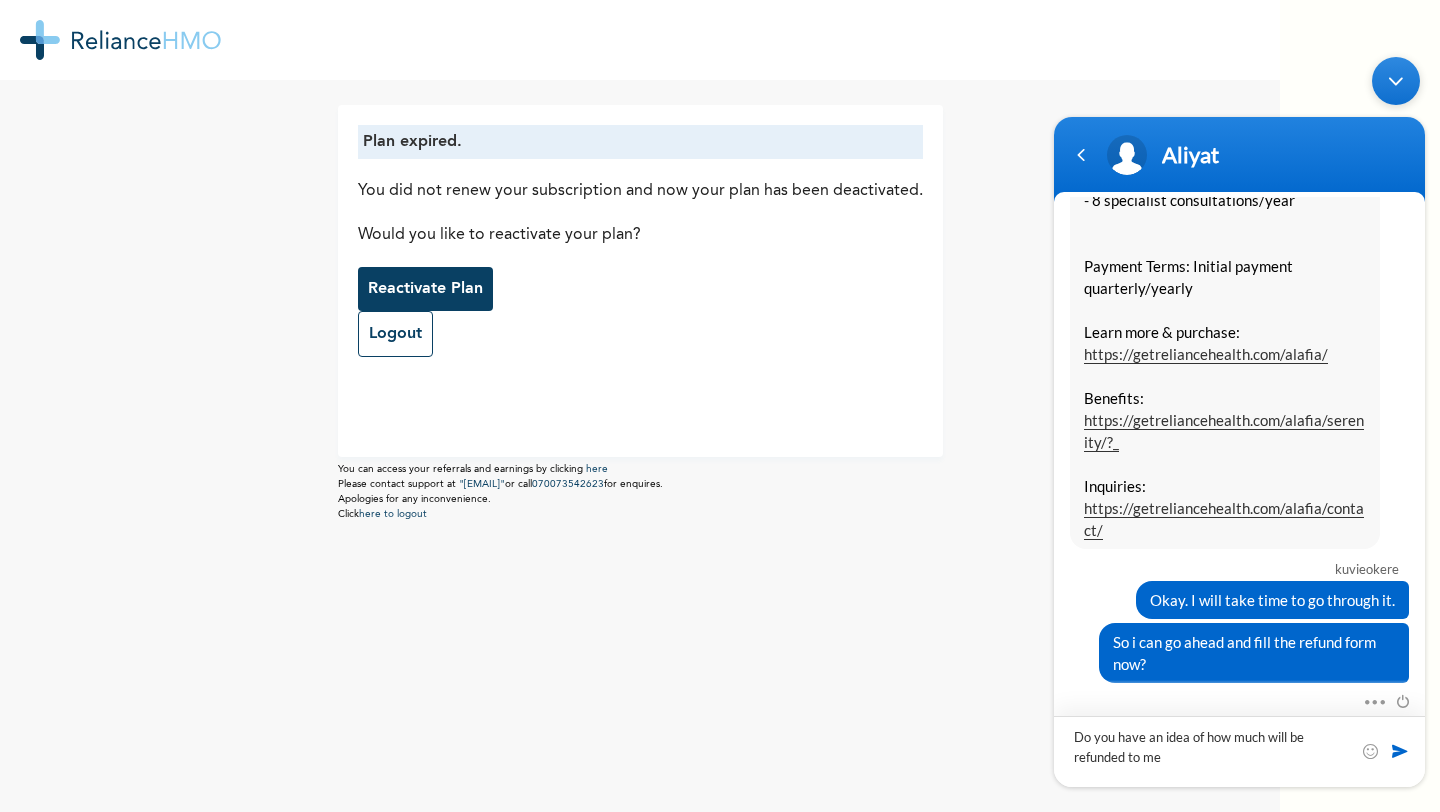 type on "Do you have an idea of how much will be refunded to me?" 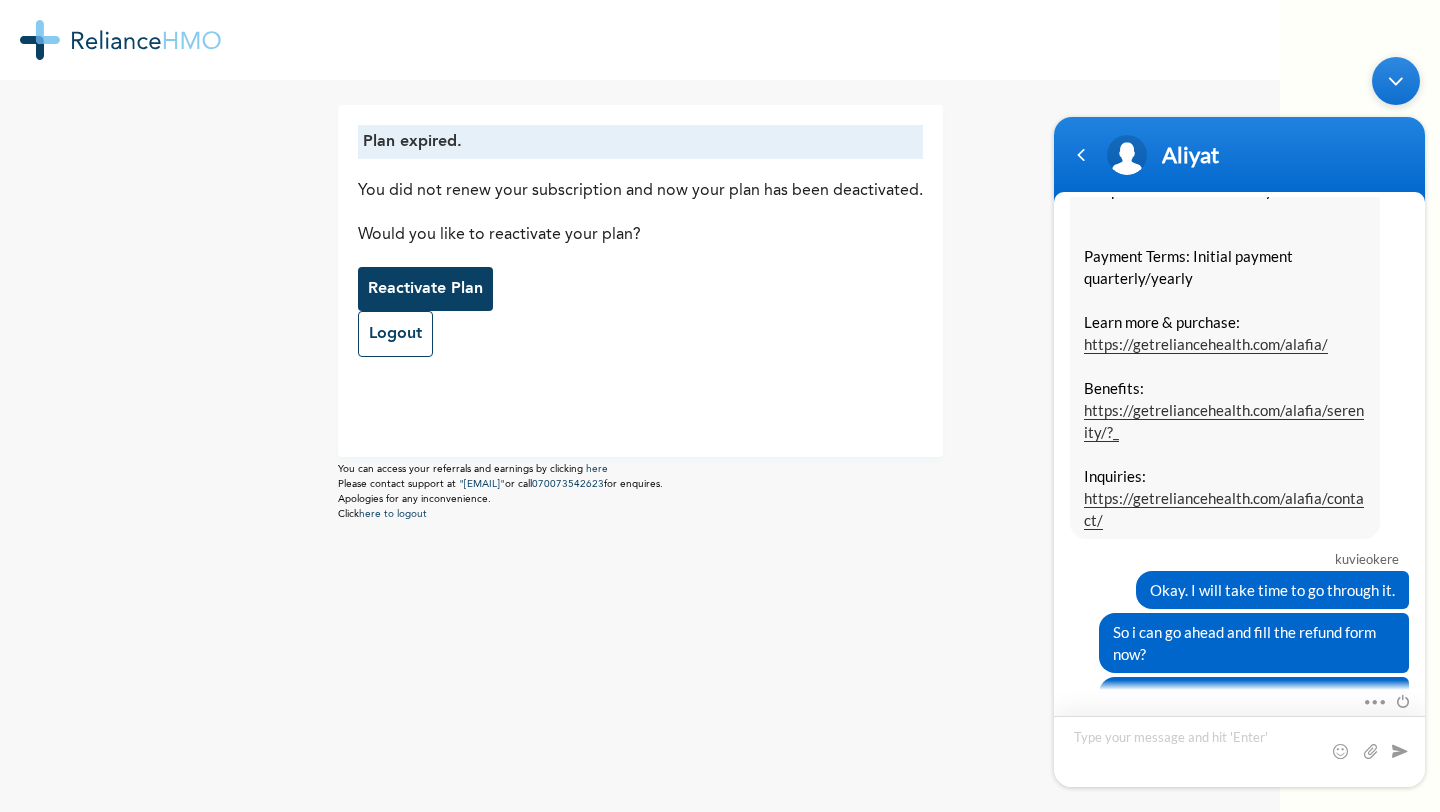 scroll, scrollTop: 2523, scrollLeft: 0, axis: vertical 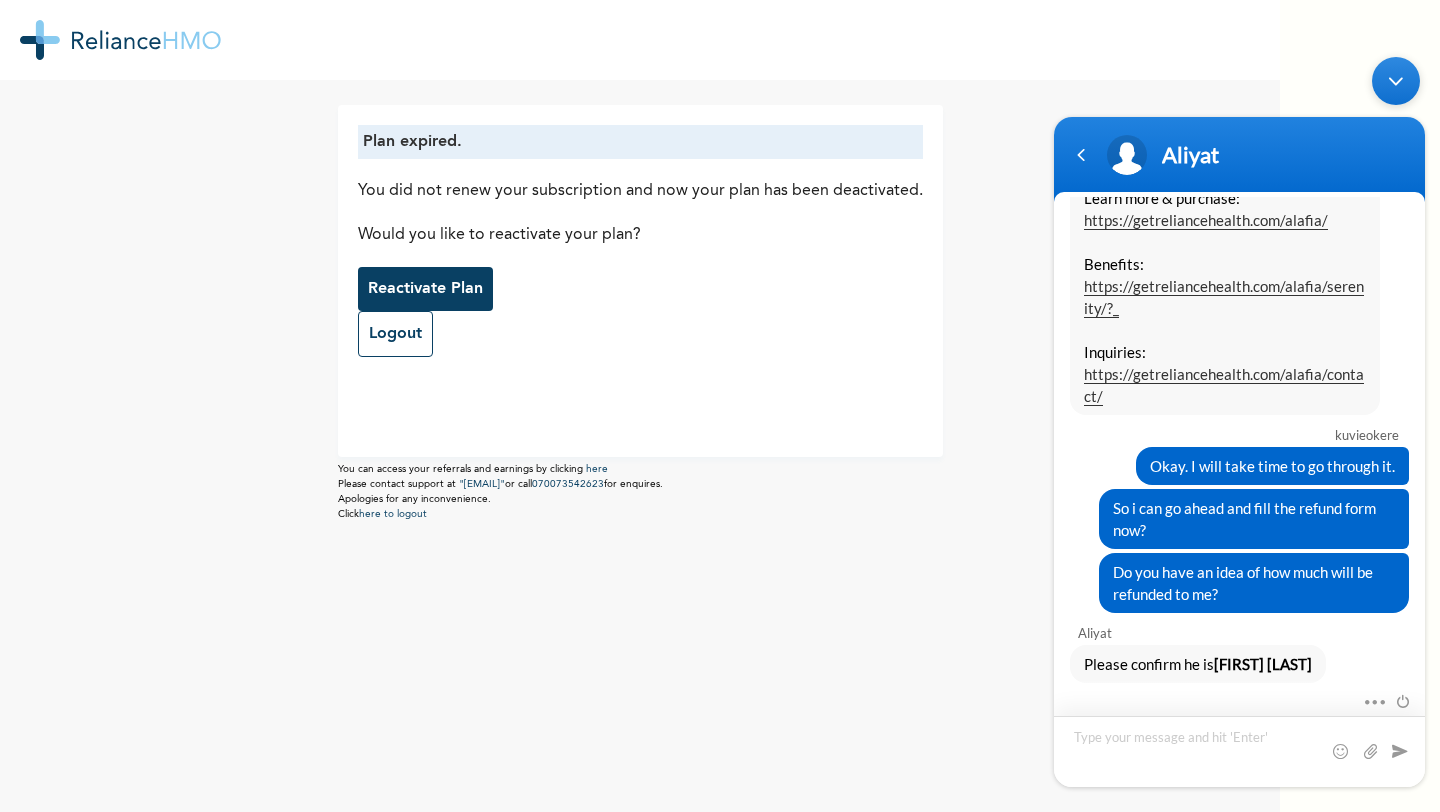 click at bounding box center (1239, 751) 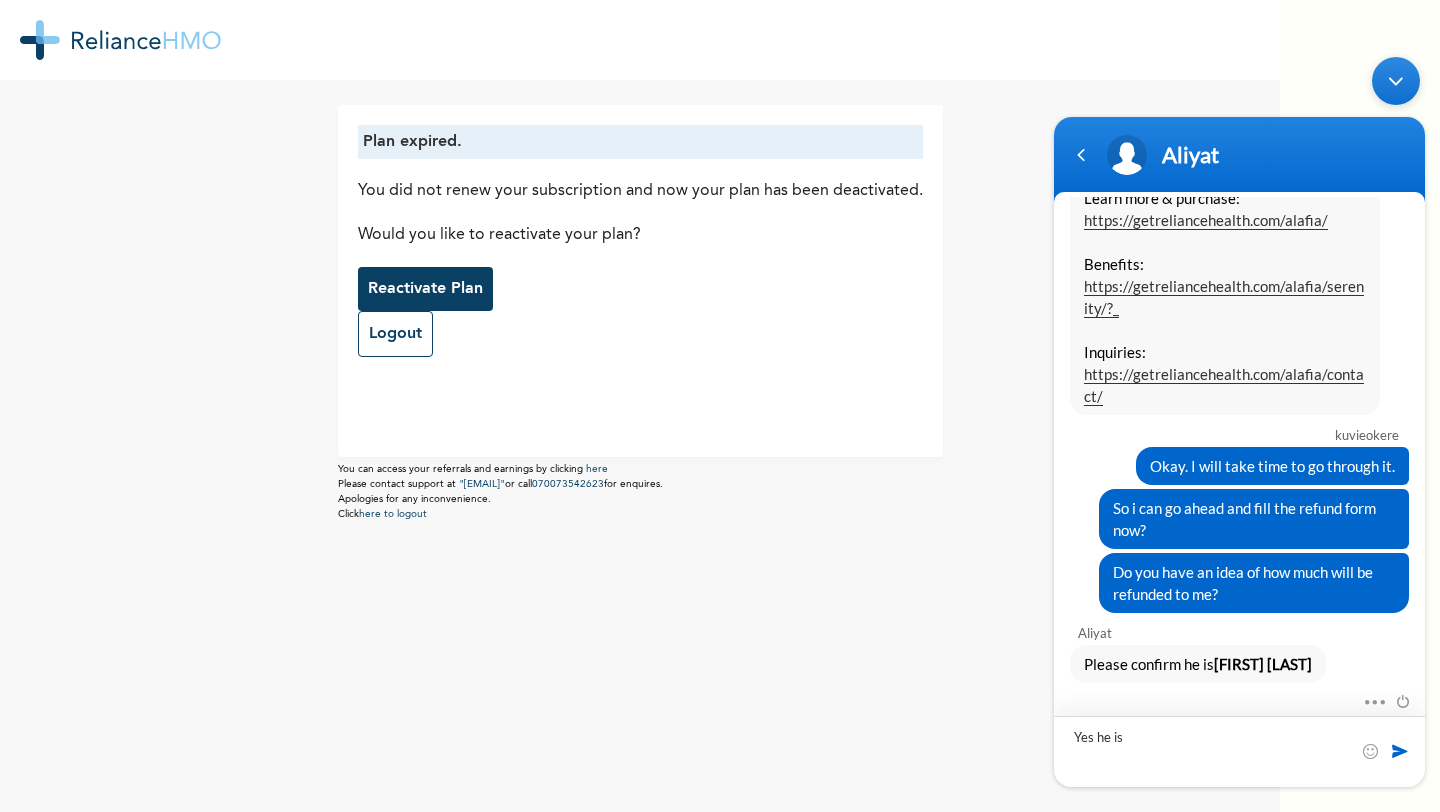 type on "Yes he is." 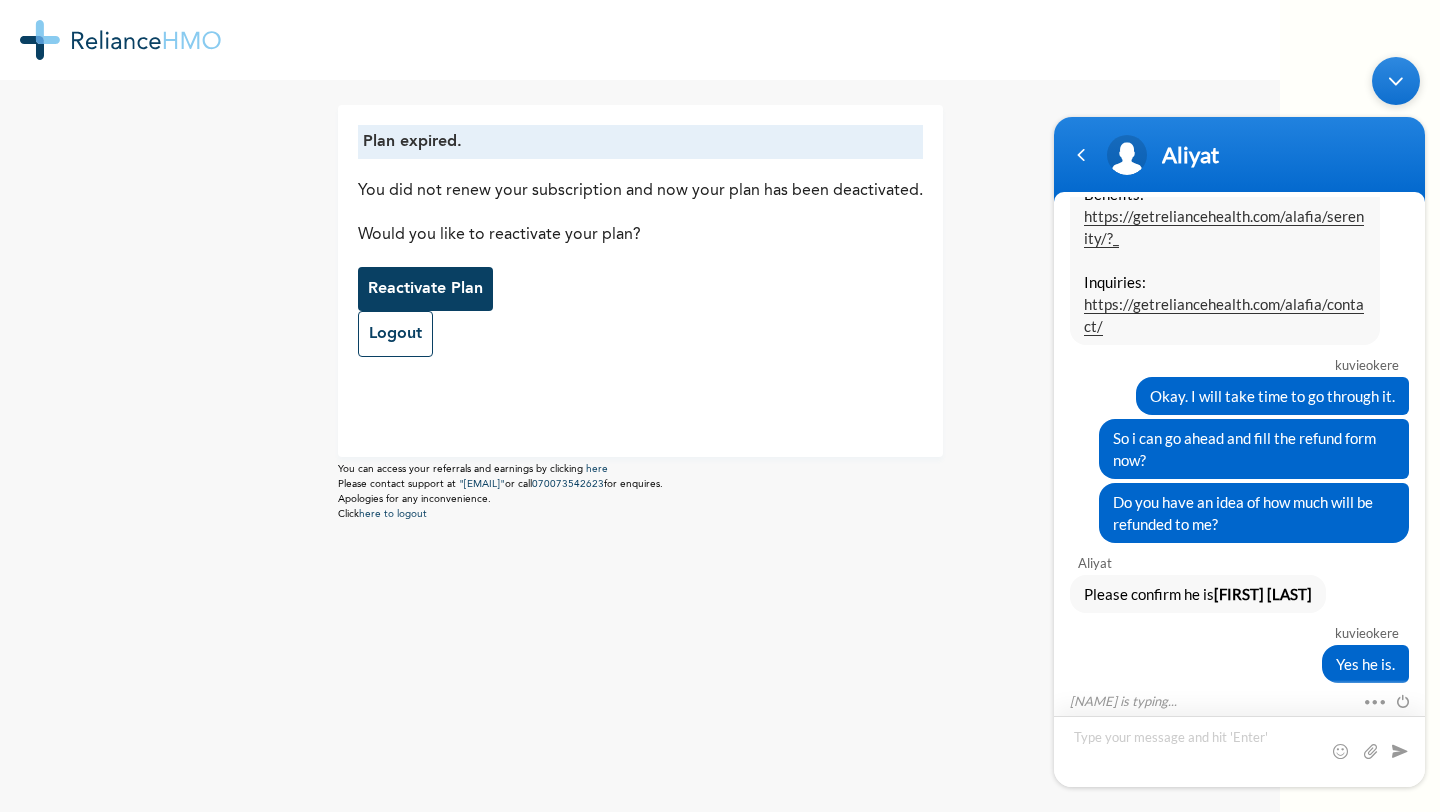 scroll, scrollTop: 2777, scrollLeft: 0, axis: vertical 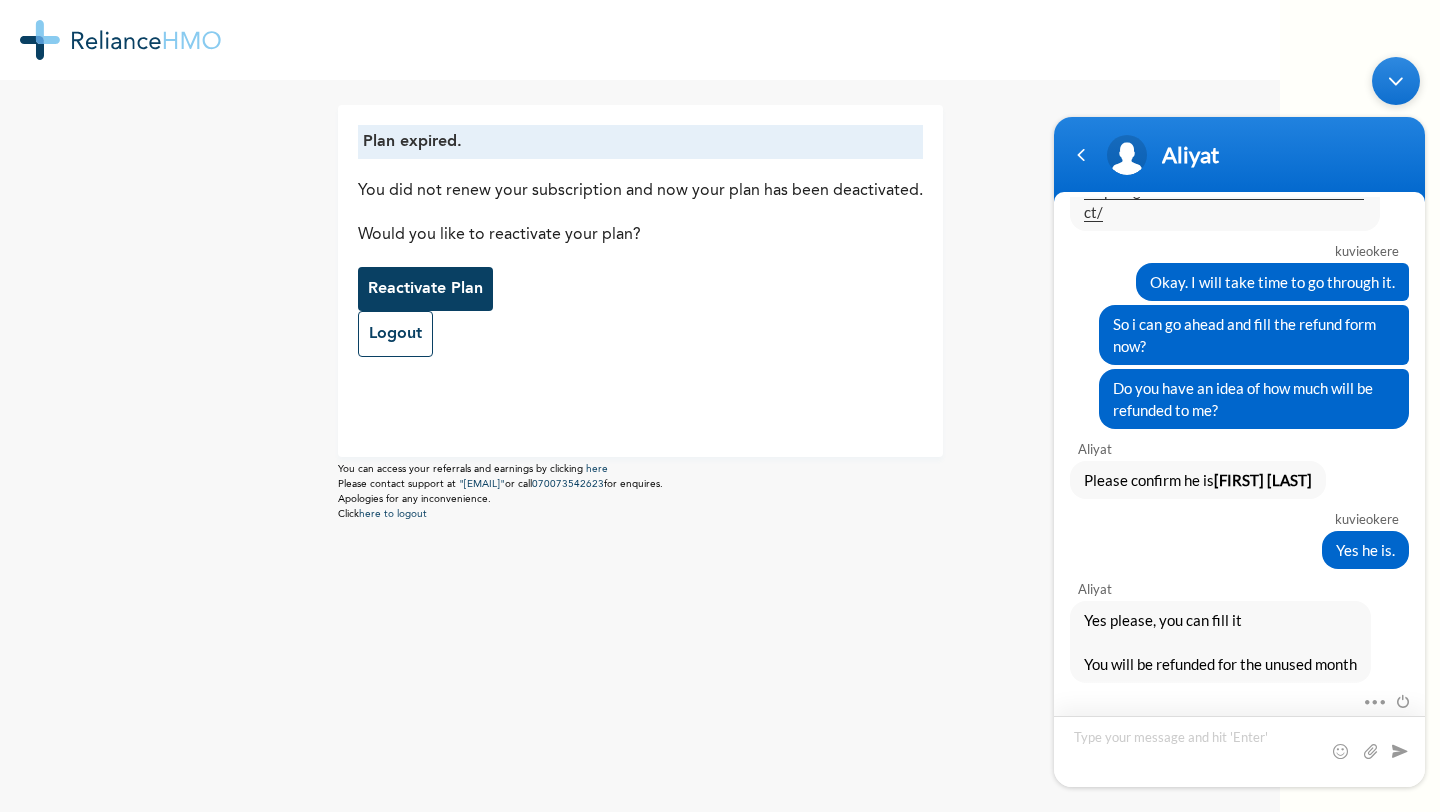 click at bounding box center [1239, 751] 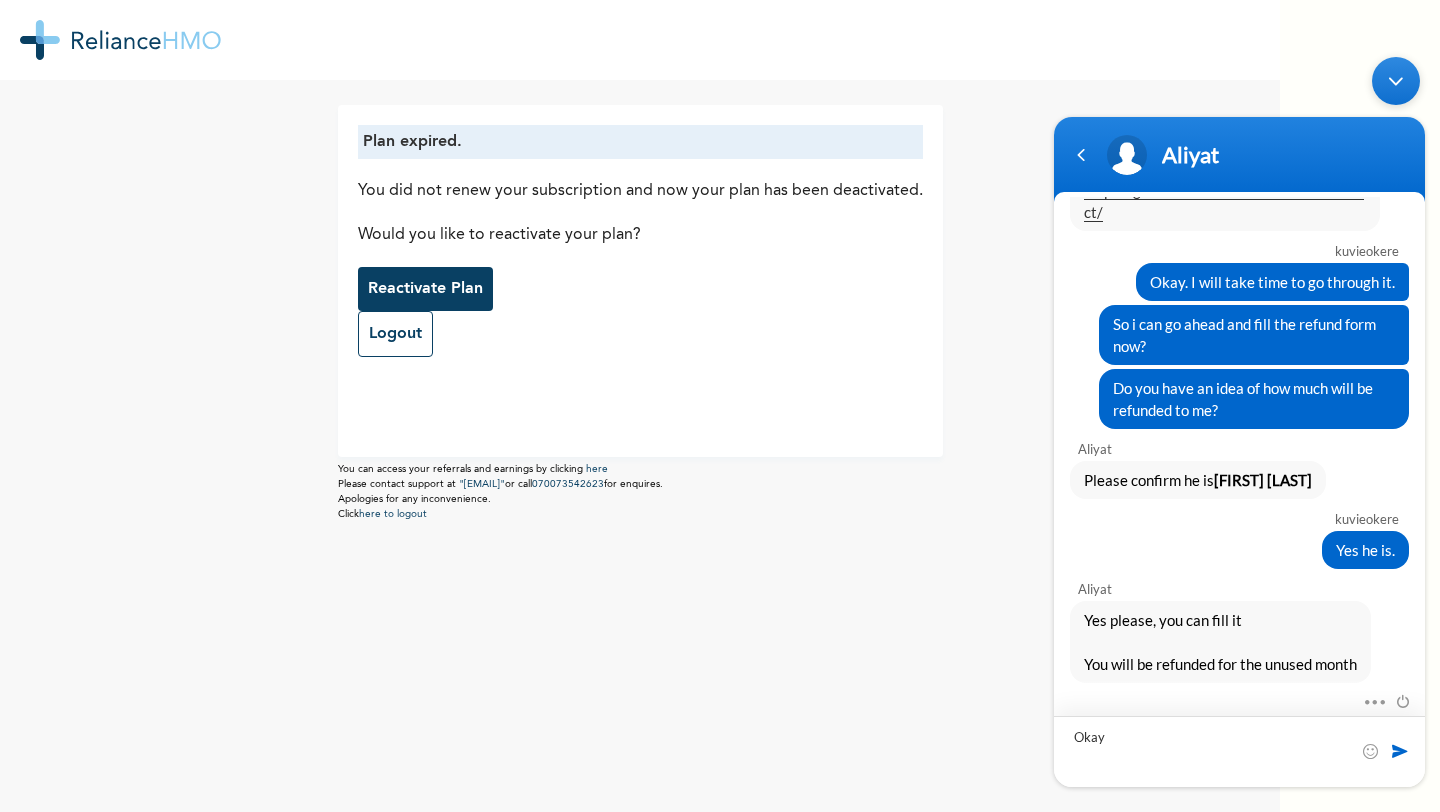 type on "Okay." 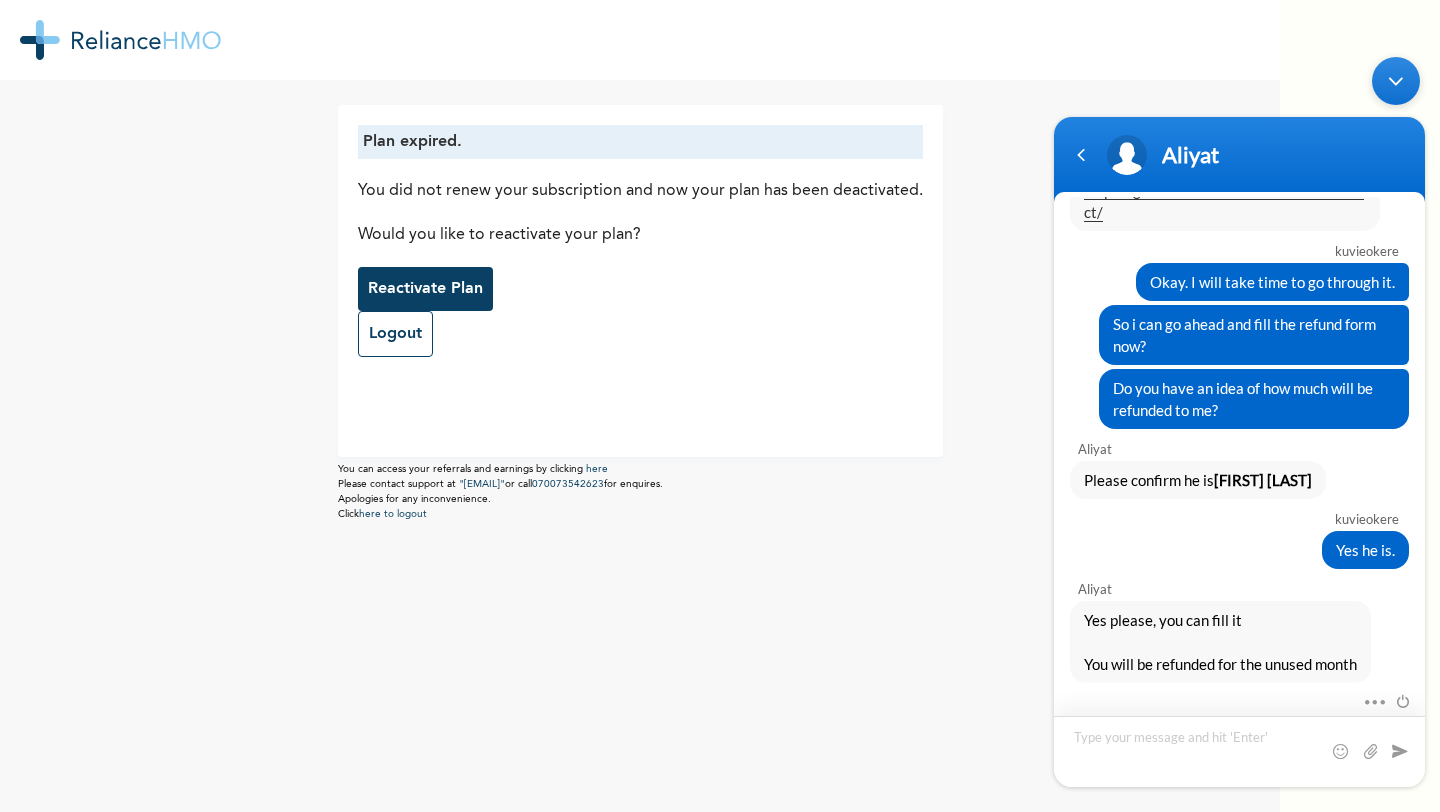 scroll, scrollTop: 2847, scrollLeft: 0, axis: vertical 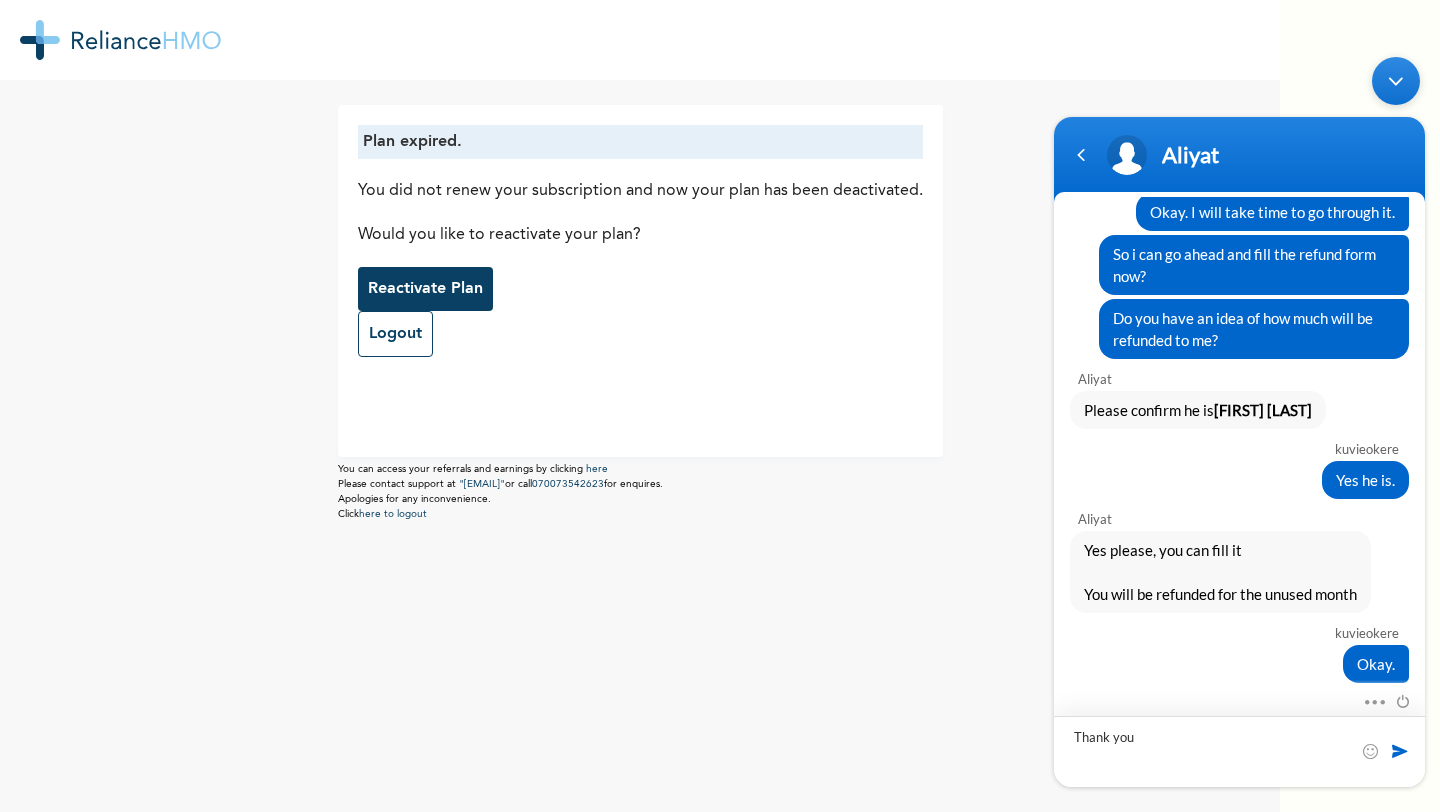 type on "Thank you." 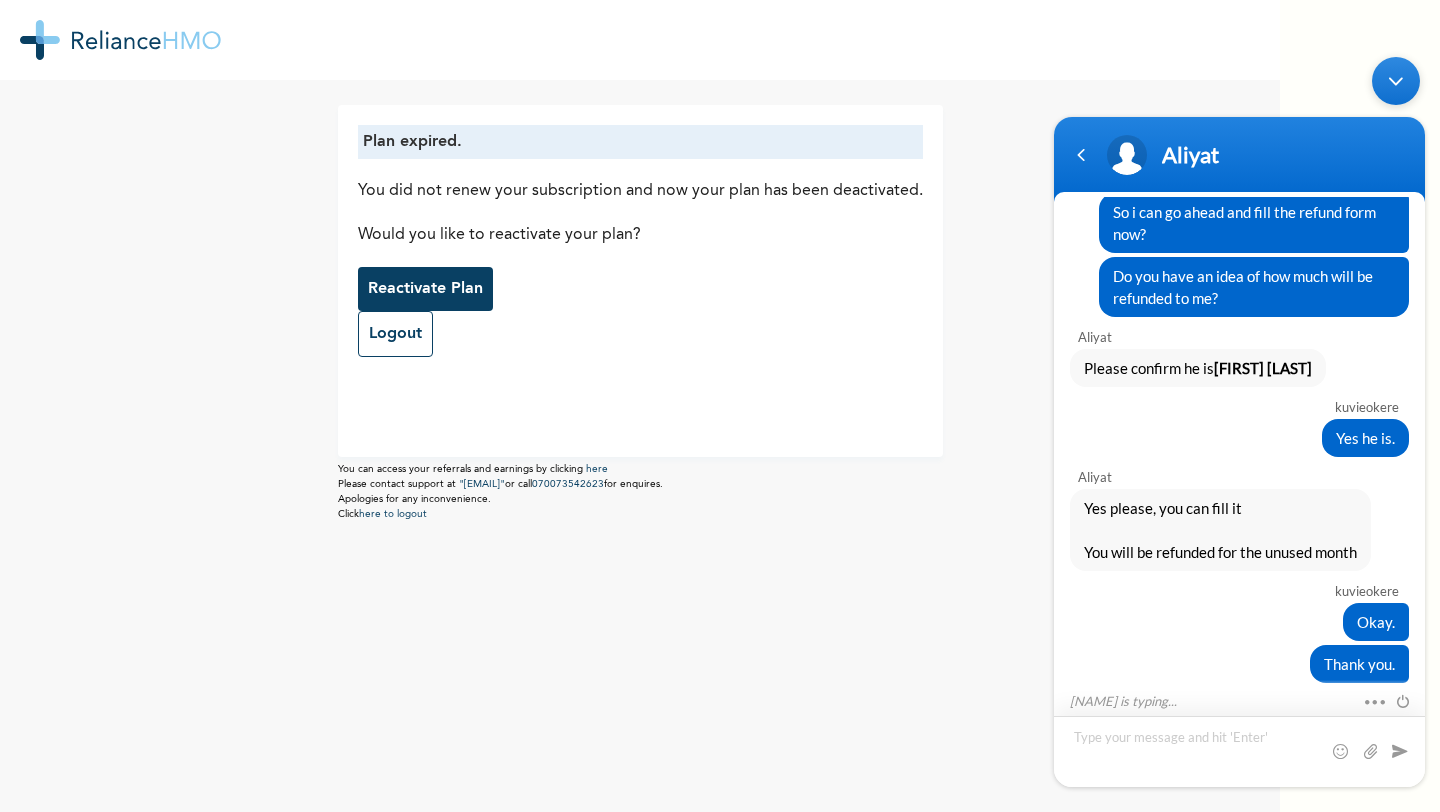 scroll, scrollTop: 2959, scrollLeft: 0, axis: vertical 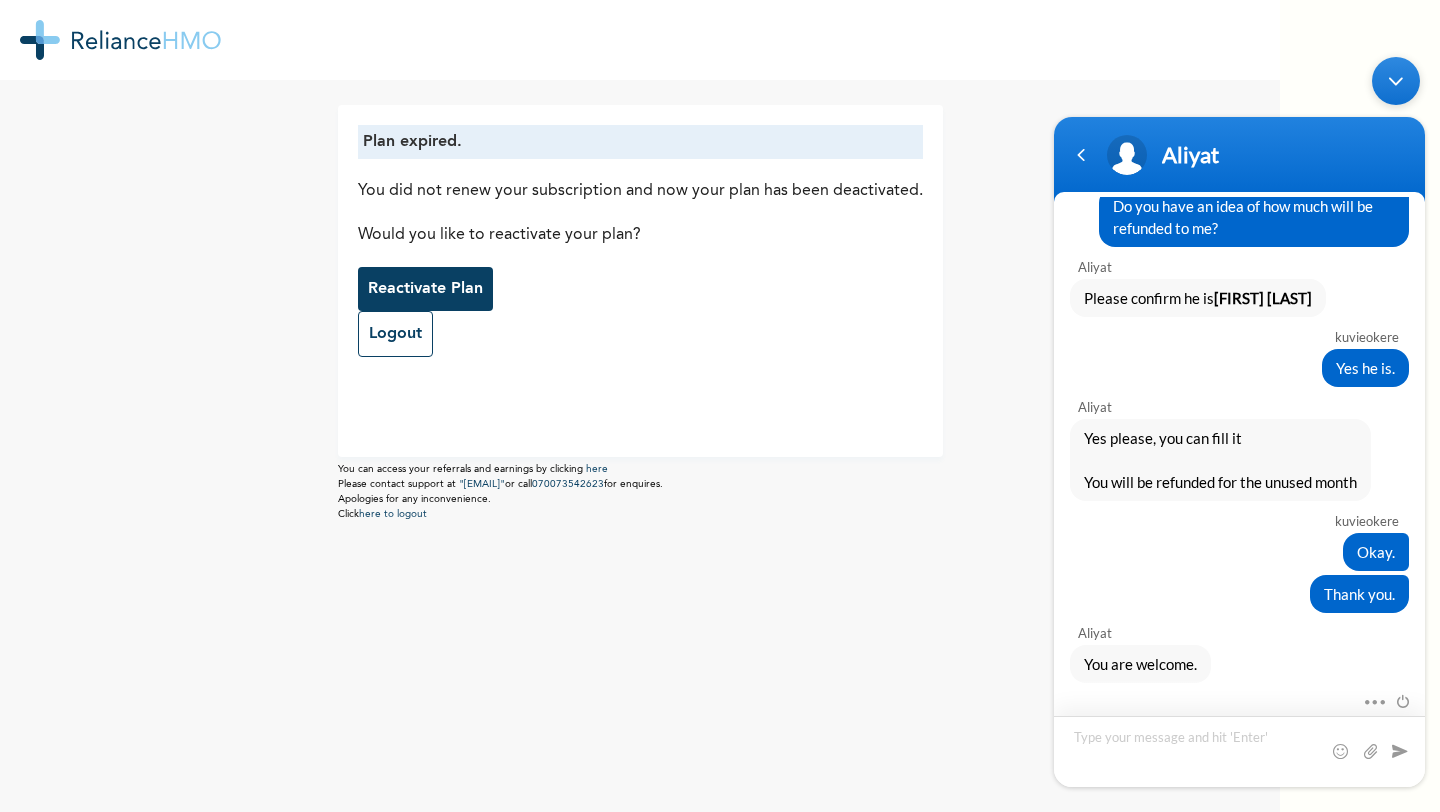 click at bounding box center (1239, 751) 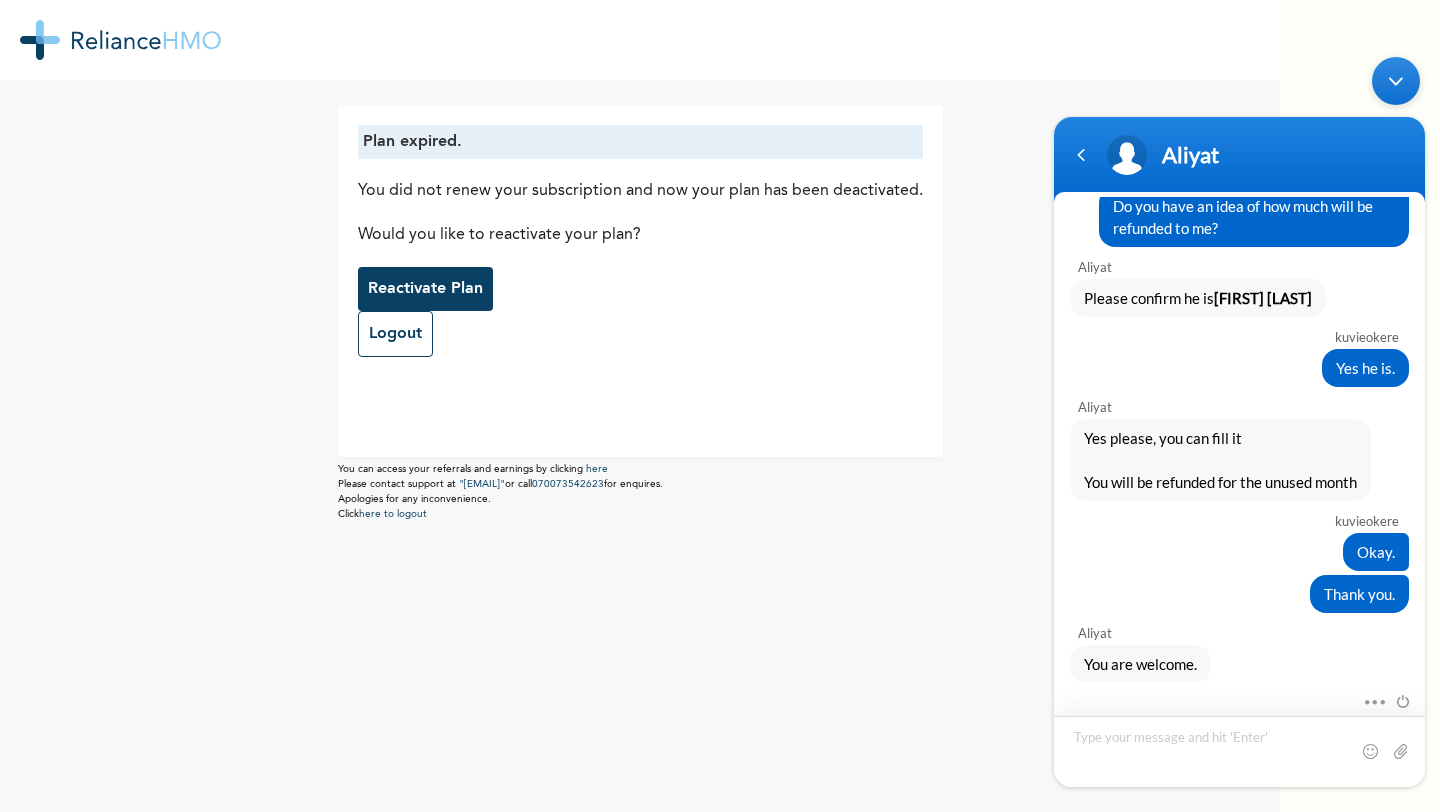 click at bounding box center [1239, 751] 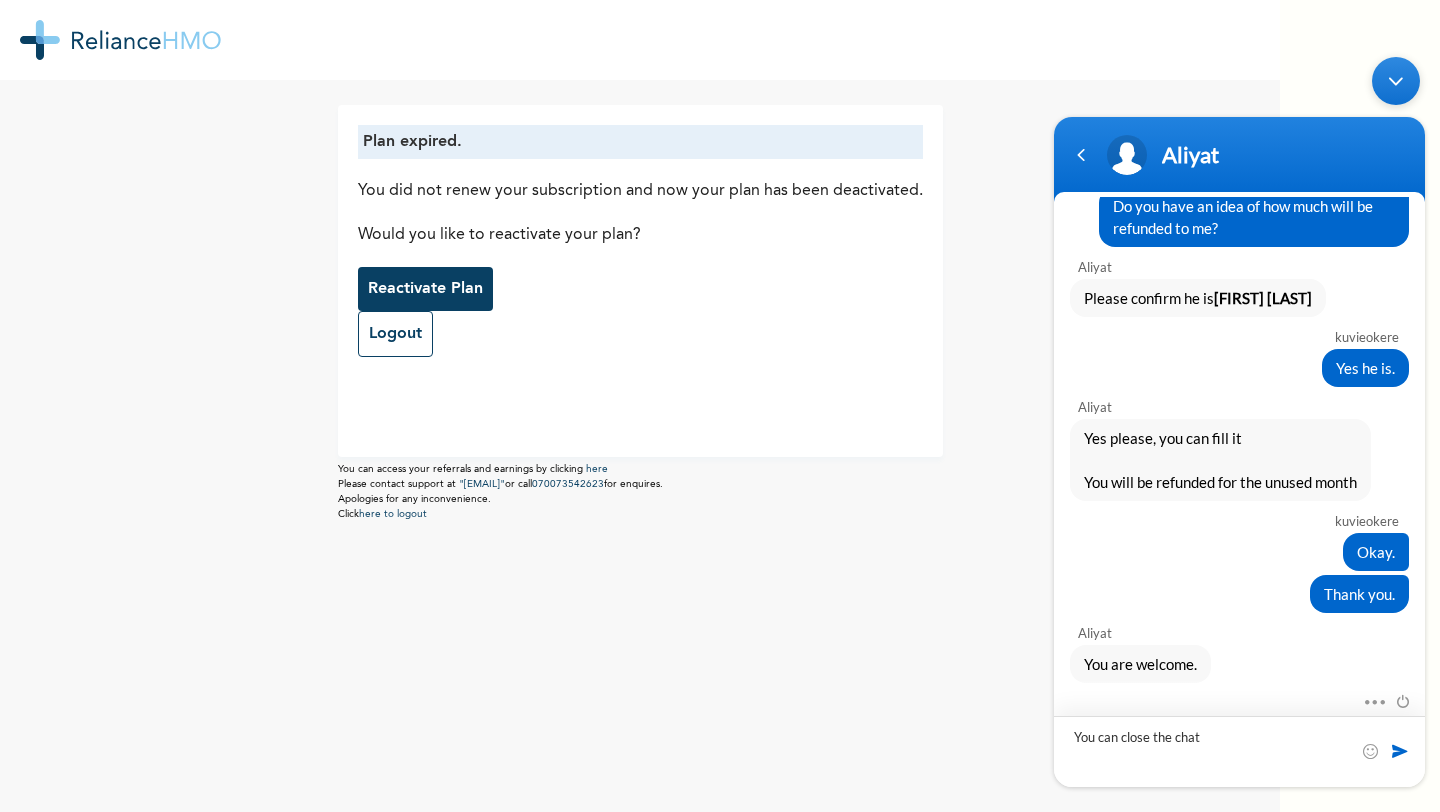 type on "You can close the chat." 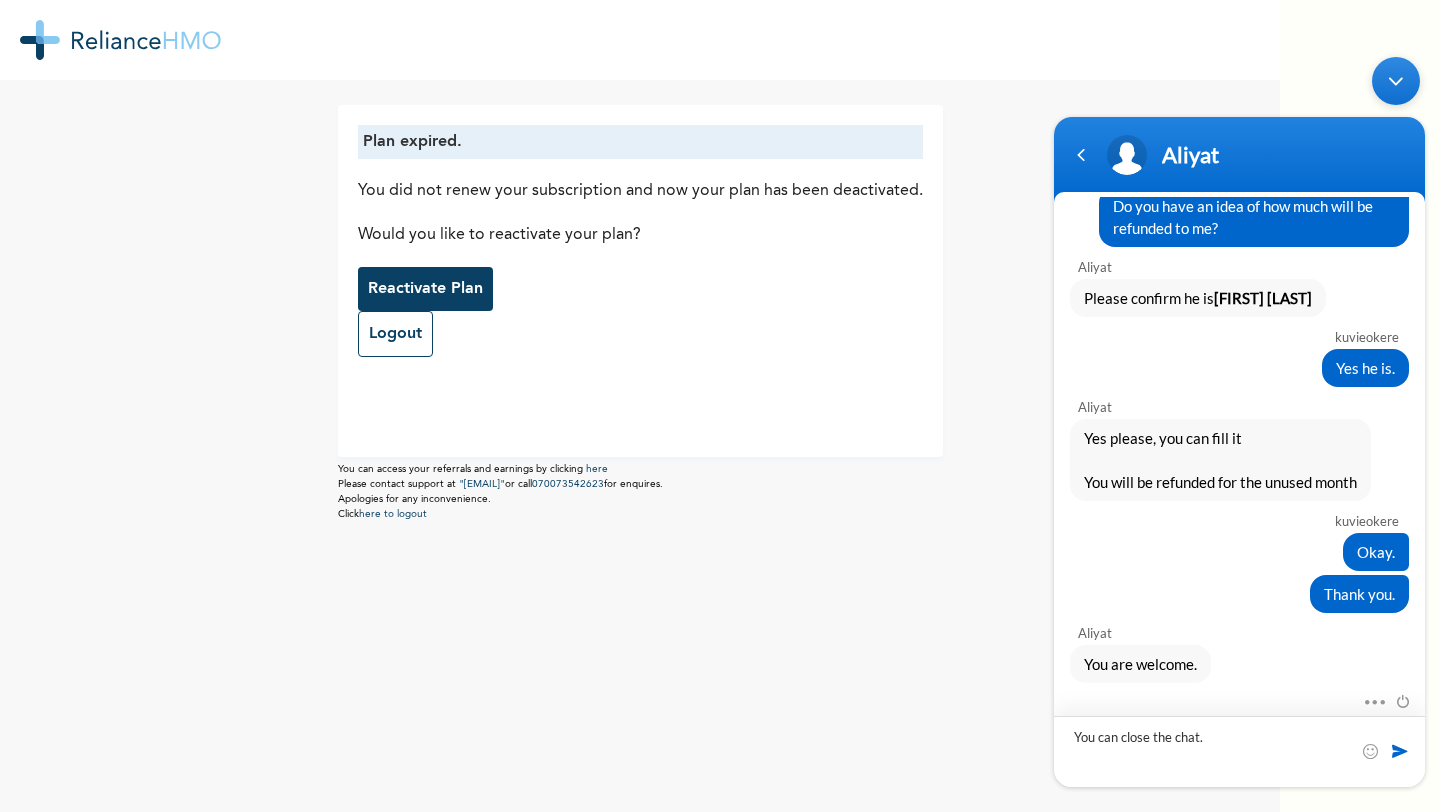 type 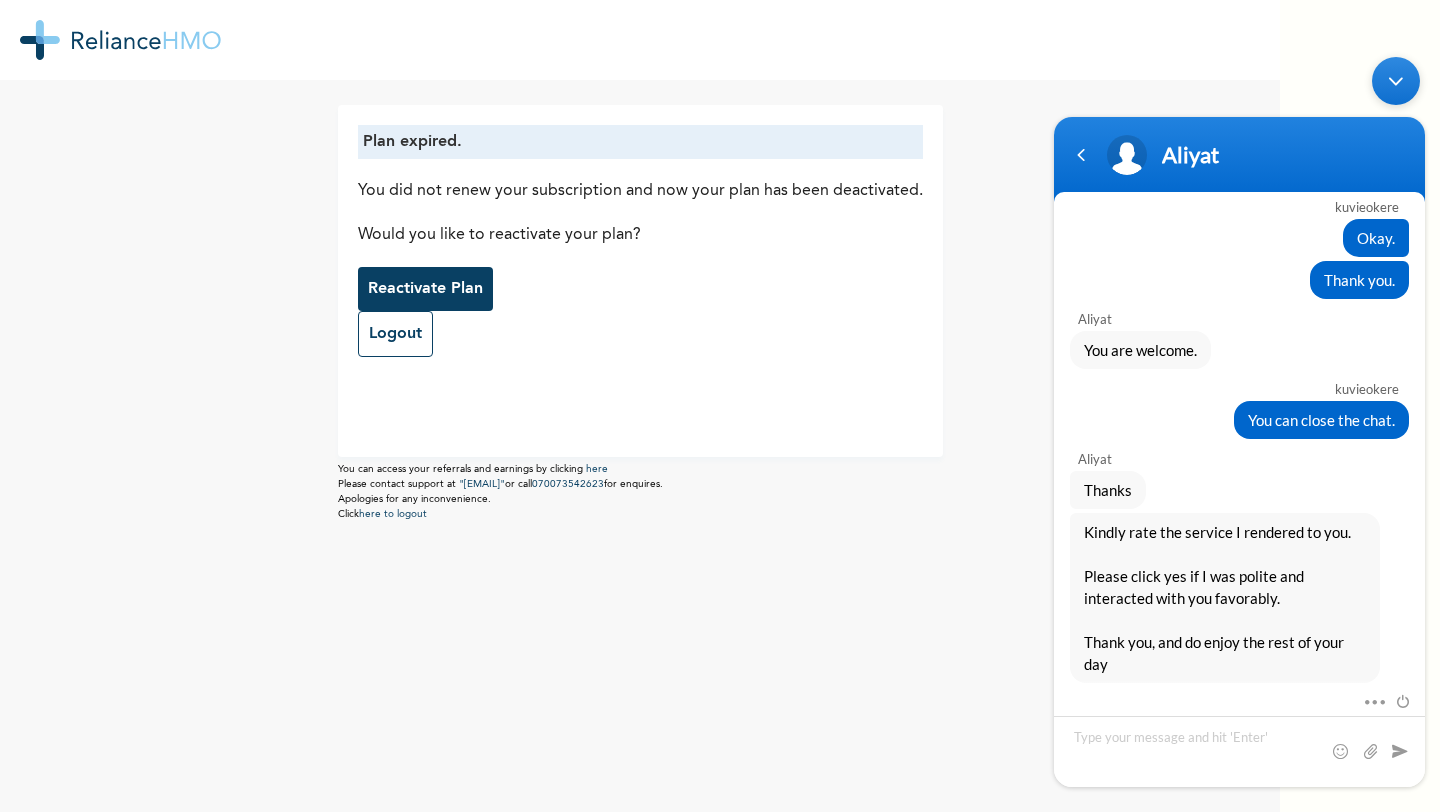 scroll, scrollTop: 3574, scrollLeft: 0, axis: vertical 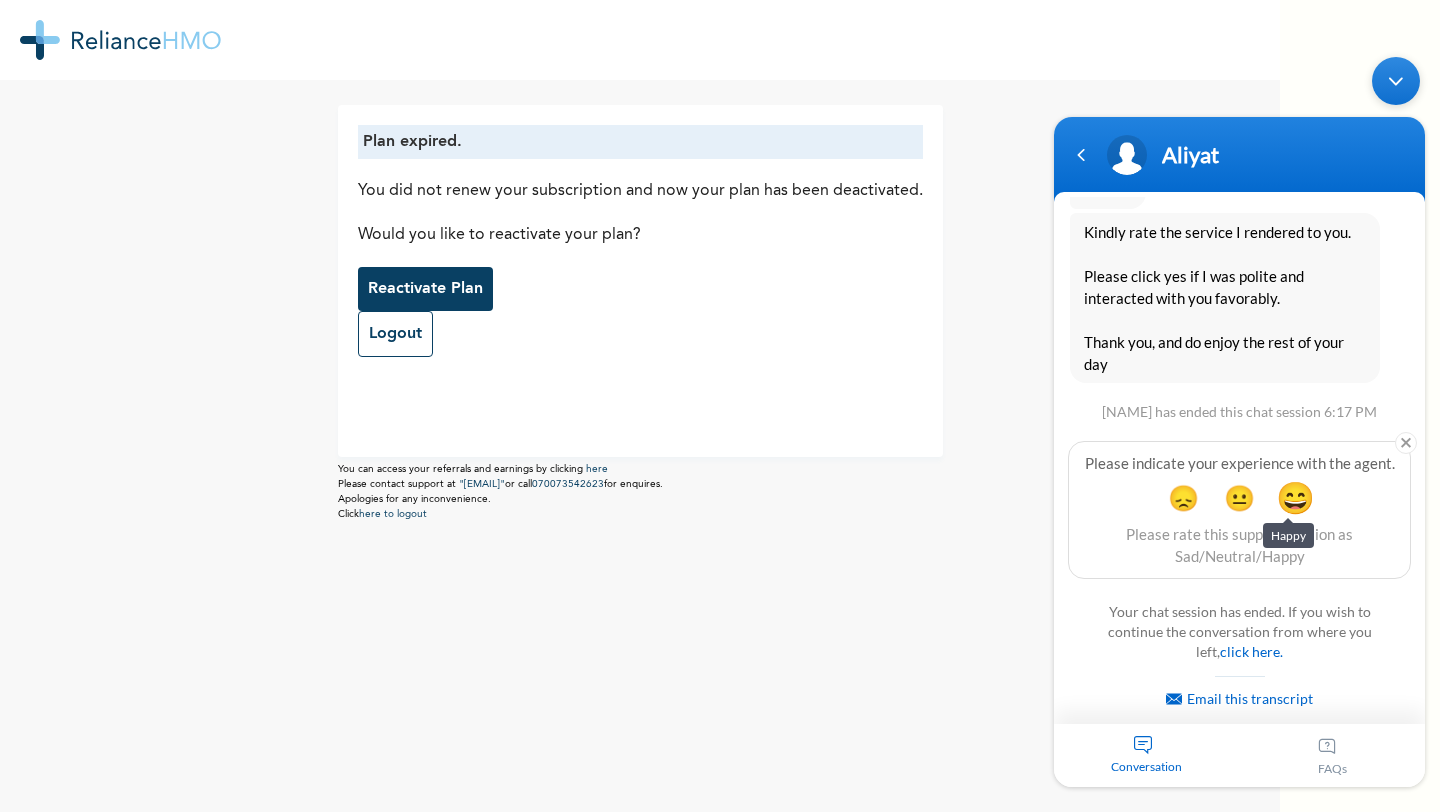 click on "😄" at bounding box center [1295, 497] 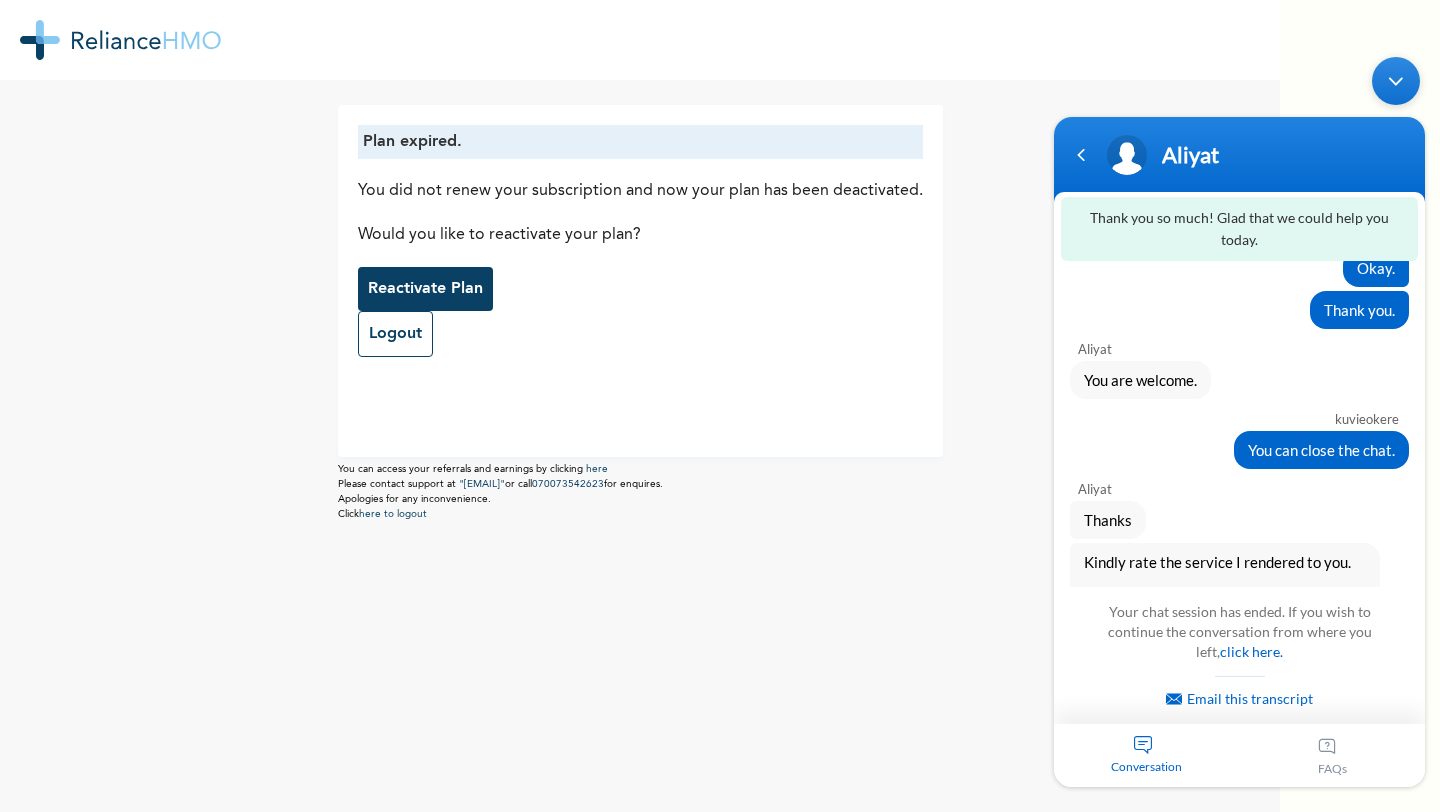 scroll, scrollTop: 3160, scrollLeft: 0, axis: vertical 